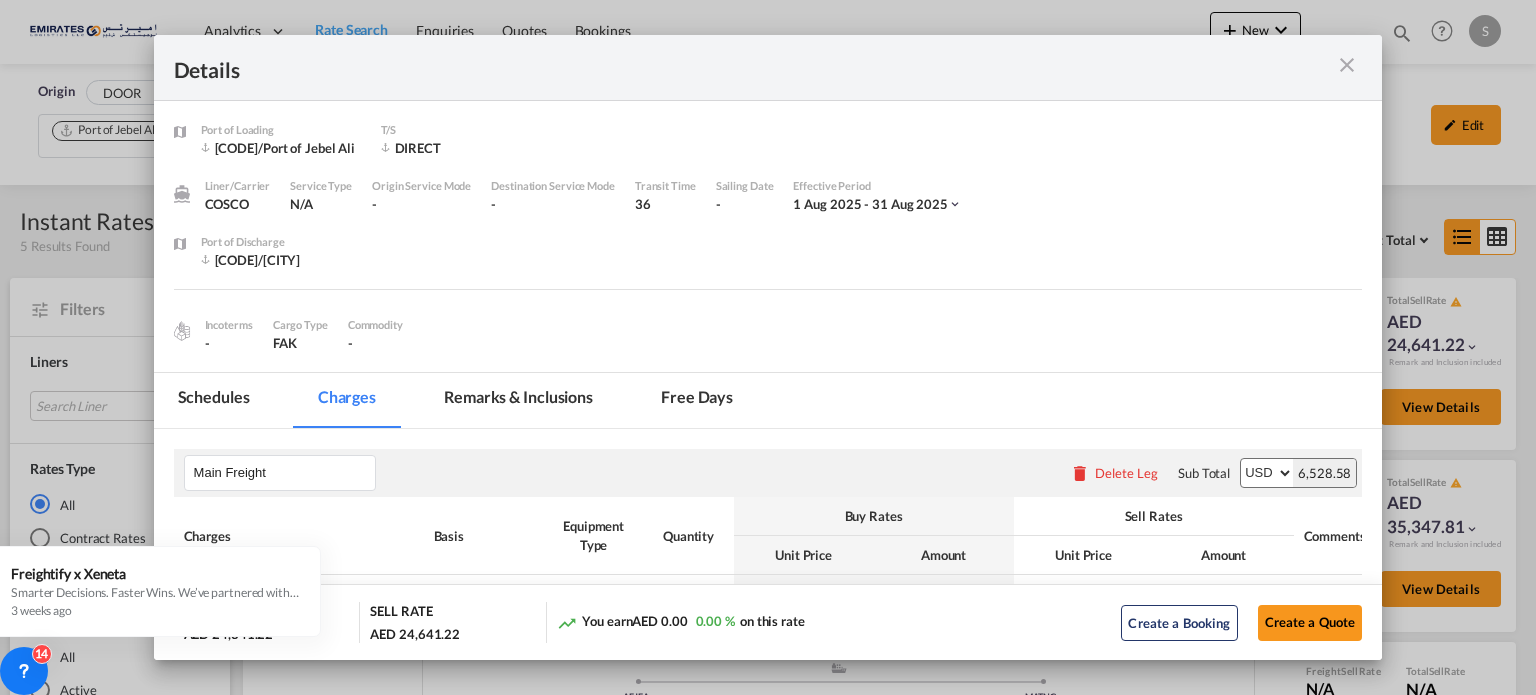 scroll, scrollTop: 0, scrollLeft: 0, axis: both 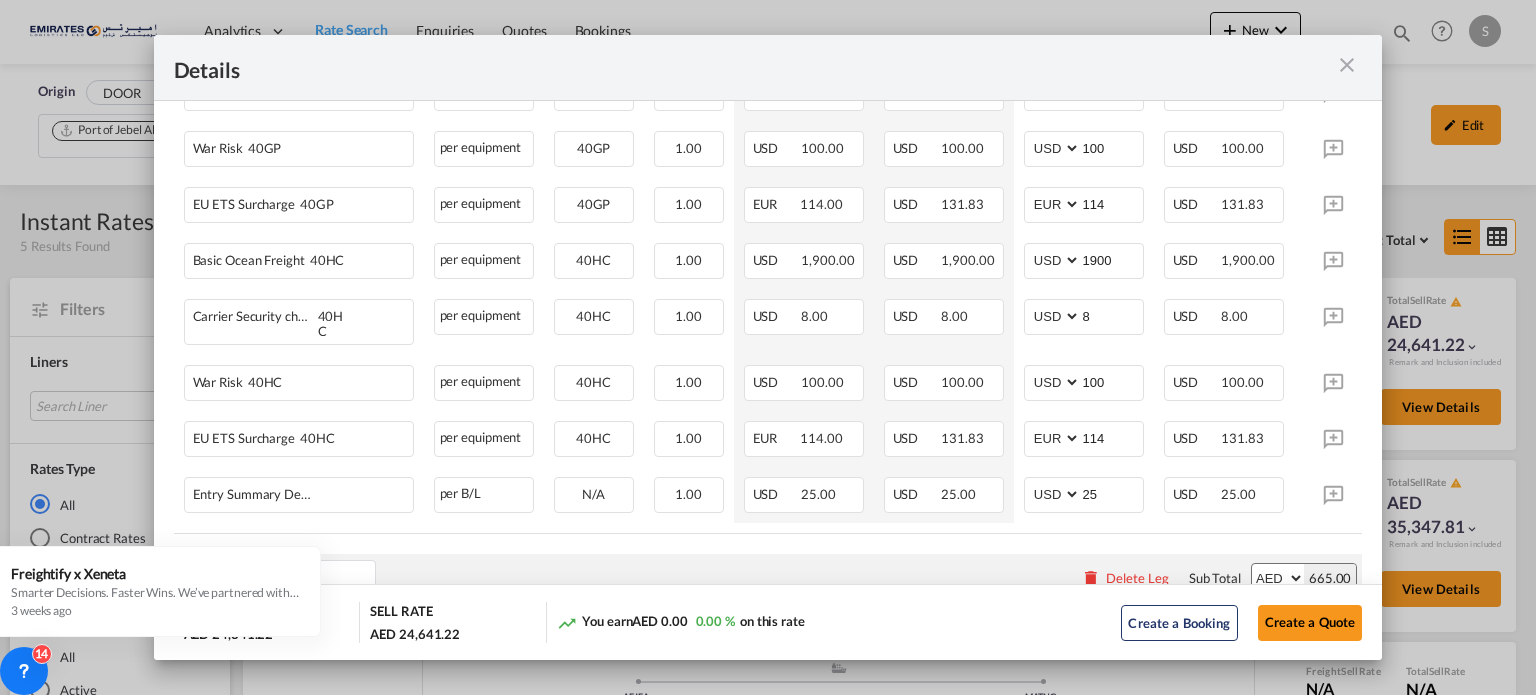 click at bounding box center (1347, 65) 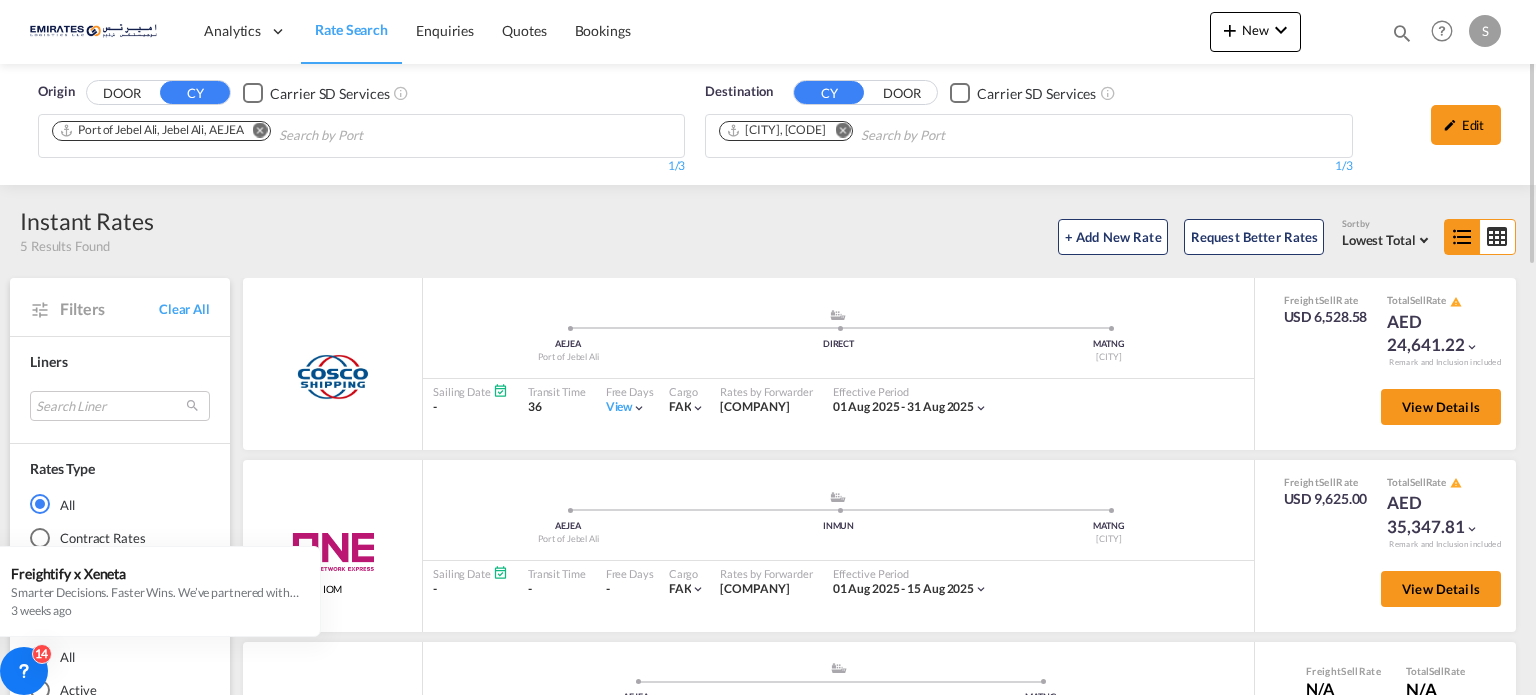 click at bounding box center [837, 132] 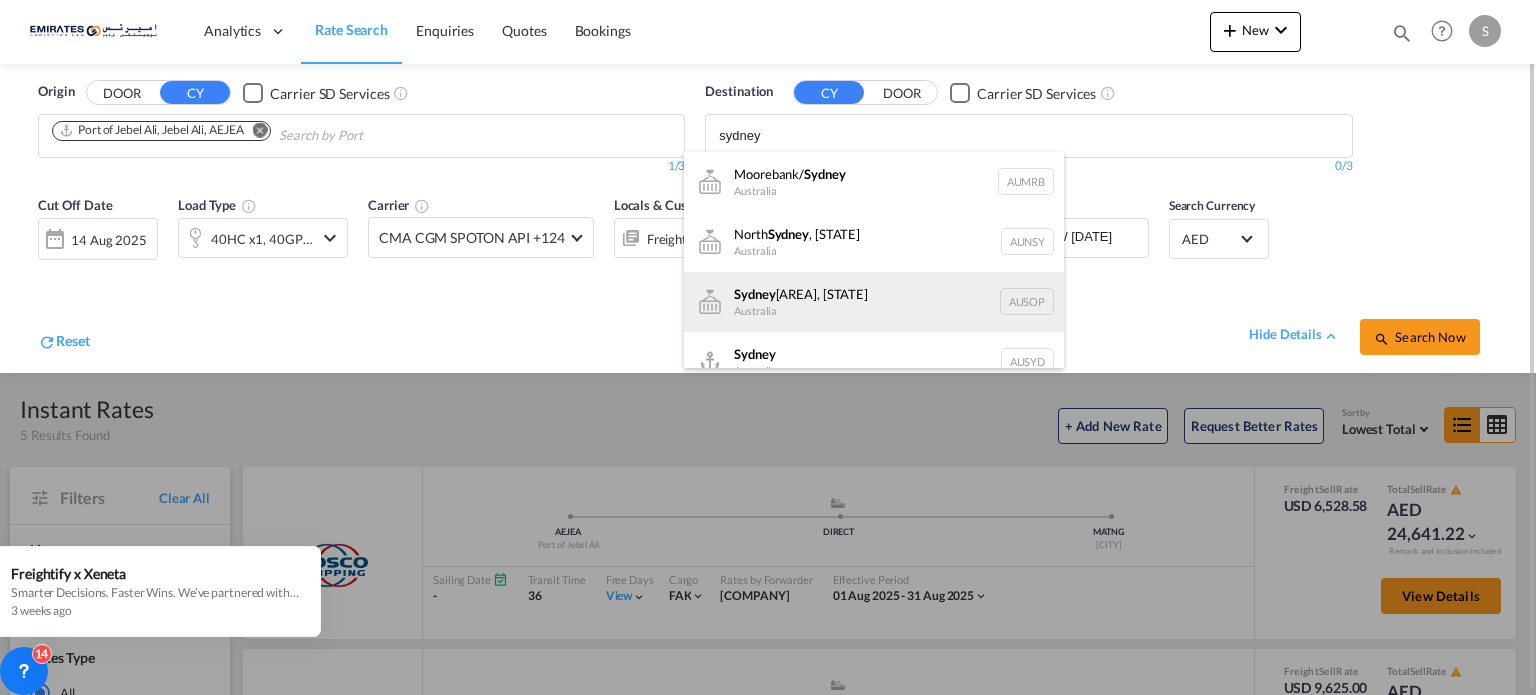 scroll, scrollTop: 24, scrollLeft: 0, axis: vertical 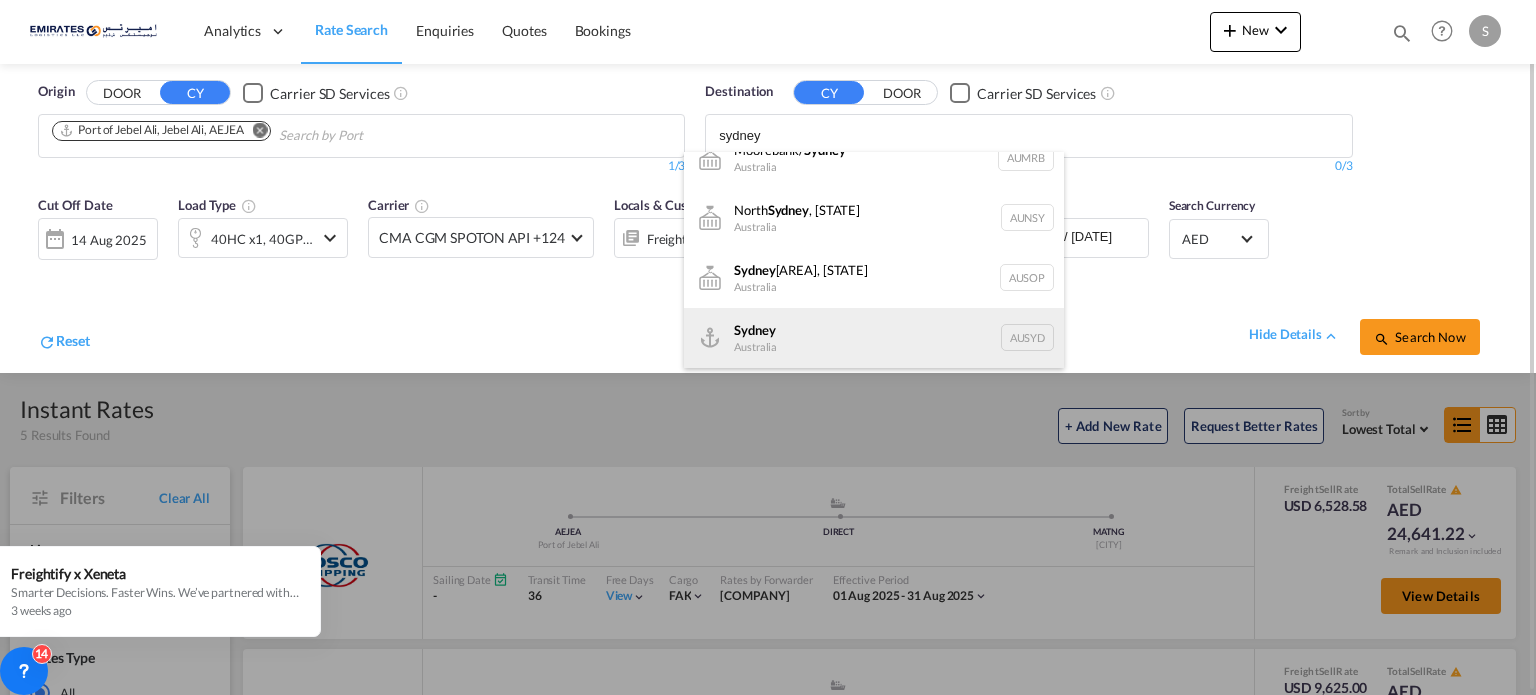 type on "sydney" 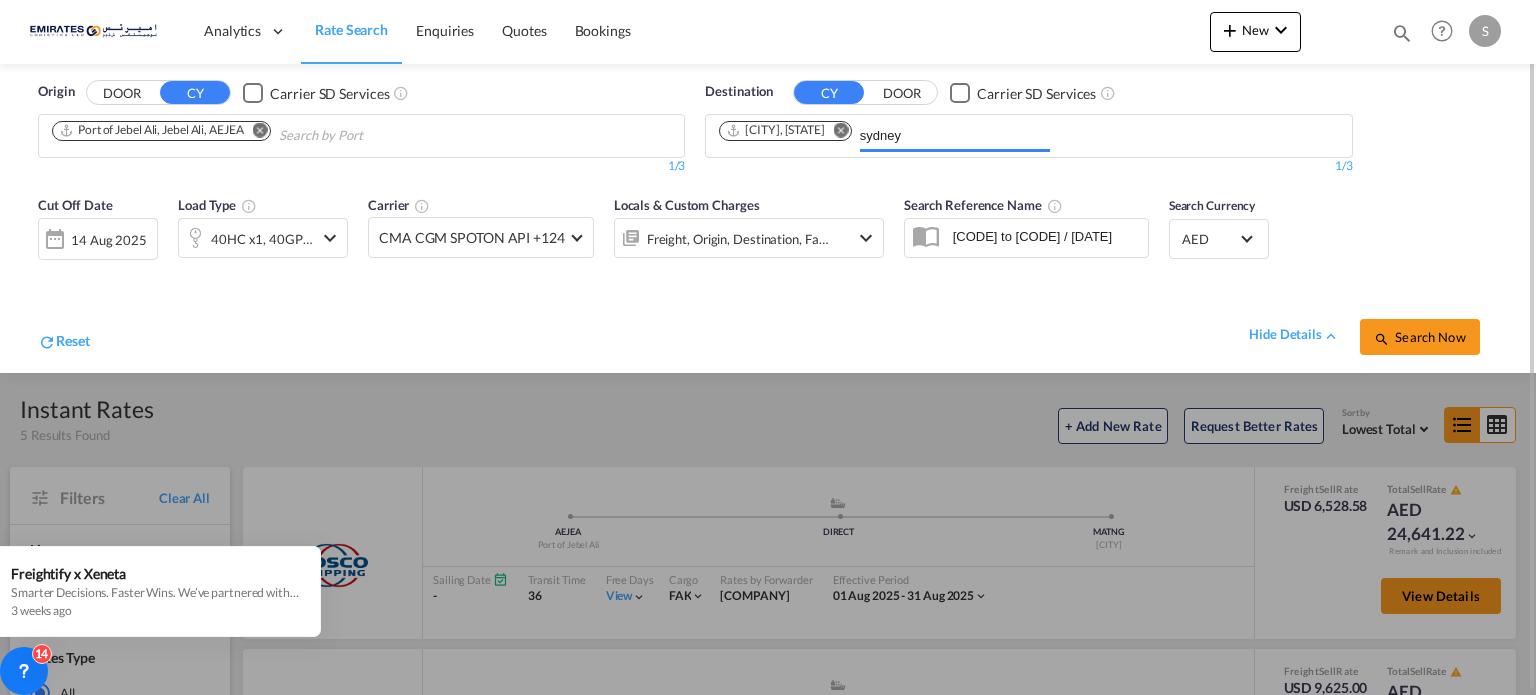 type 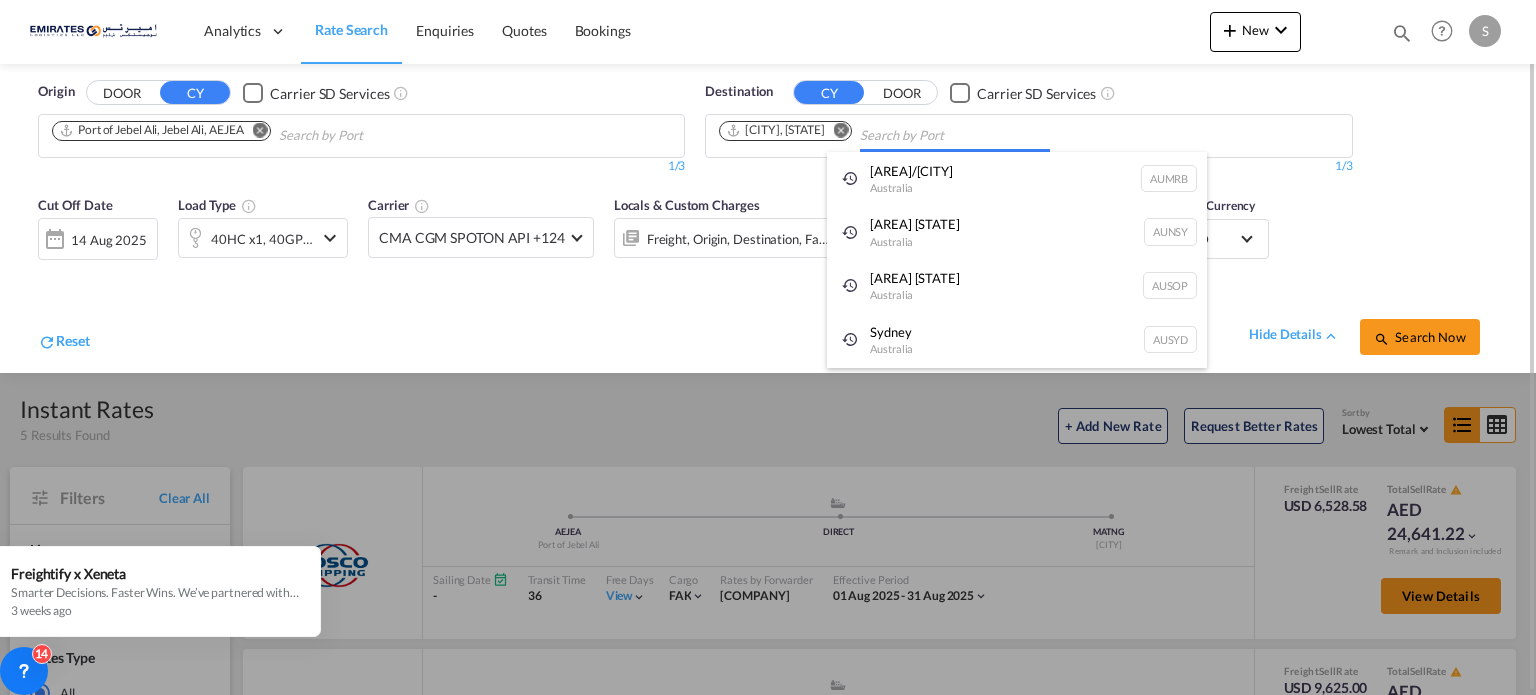 scroll, scrollTop: 0, scrollLeft: 0, axis: both 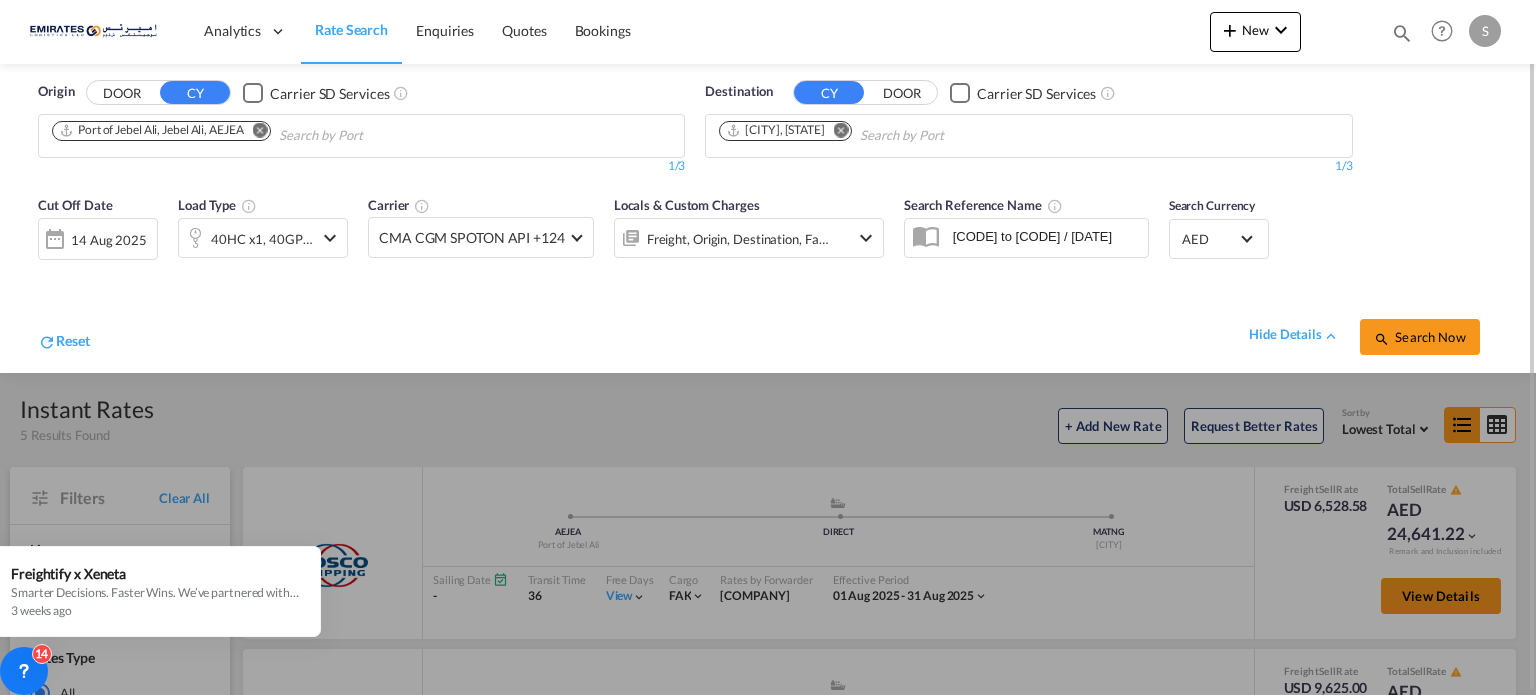 click on "Search Now" at bounding box center [1419, 337] 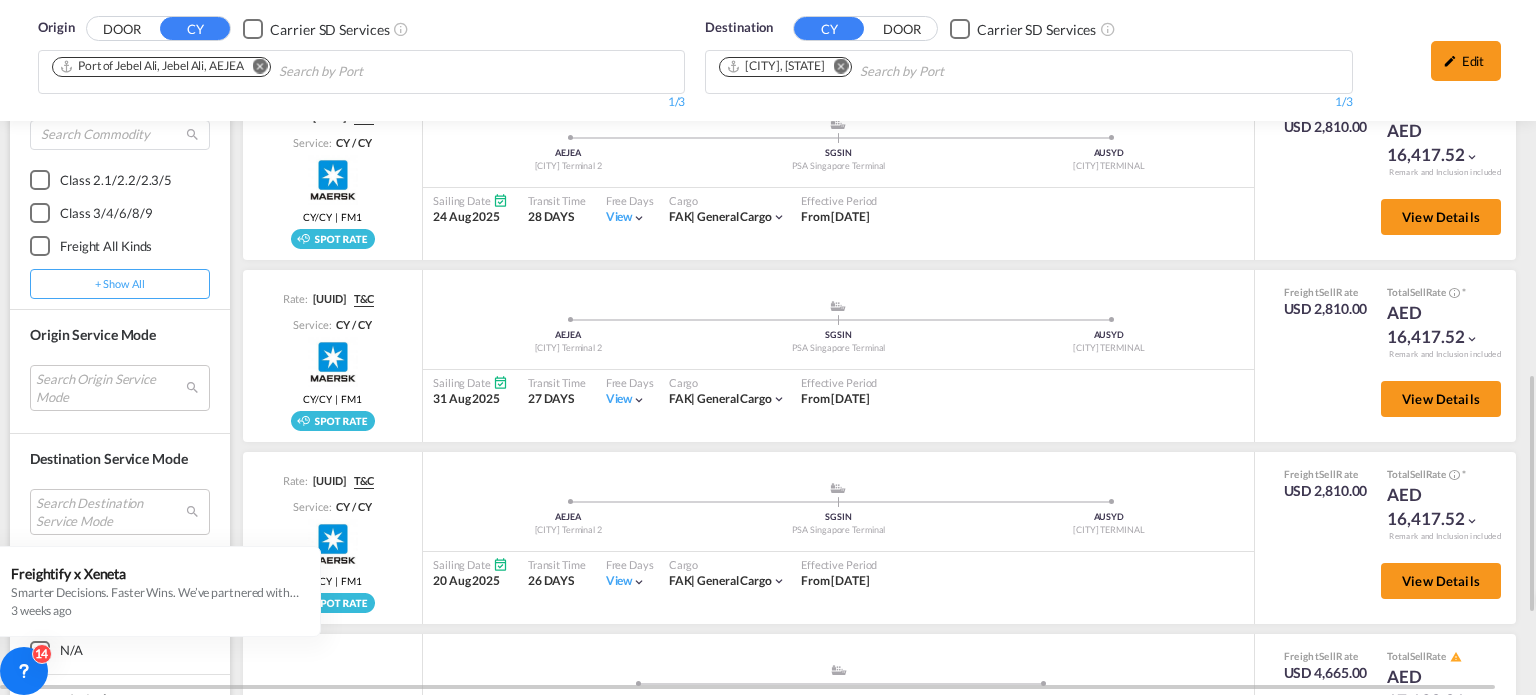 scroll, scrollTop: 1332, scrollLeft: 0, axis: vertical 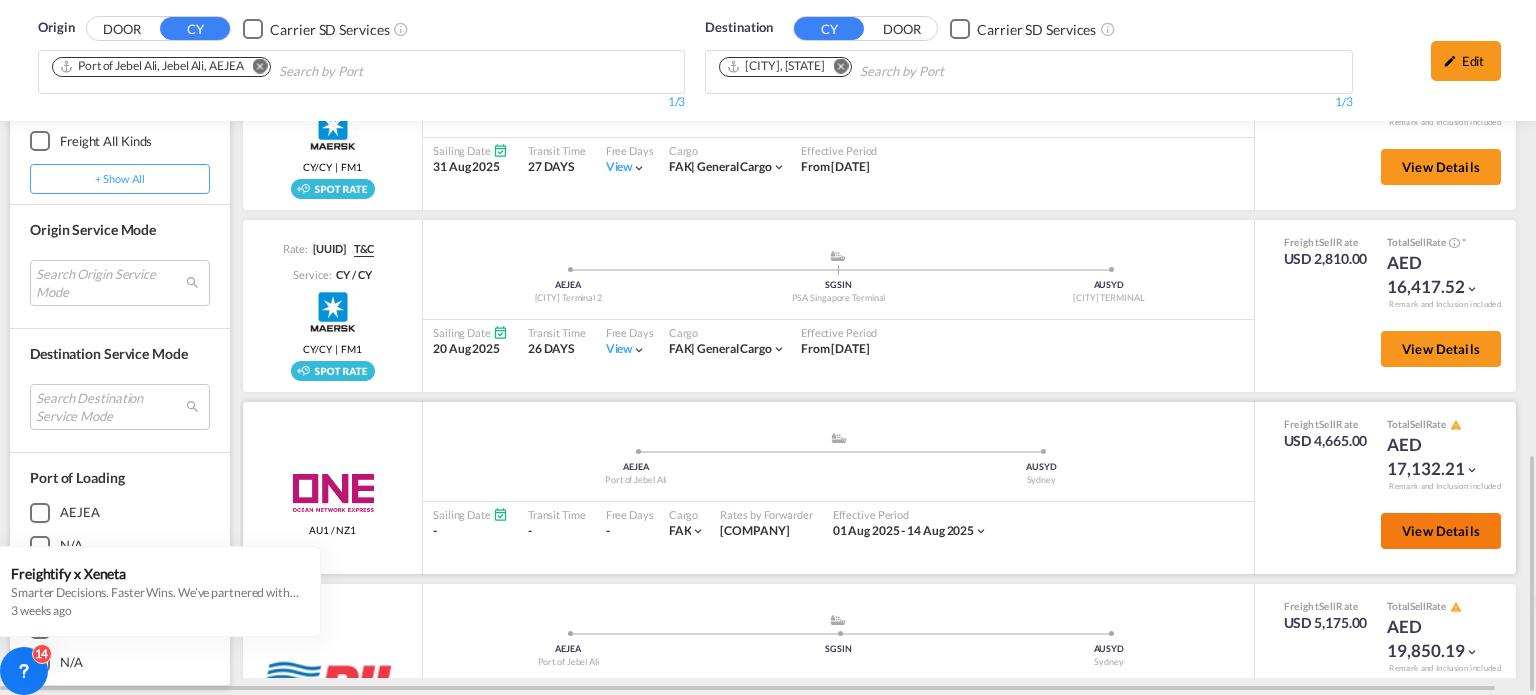 click on "View Details" at bounding box center (1441, 531) 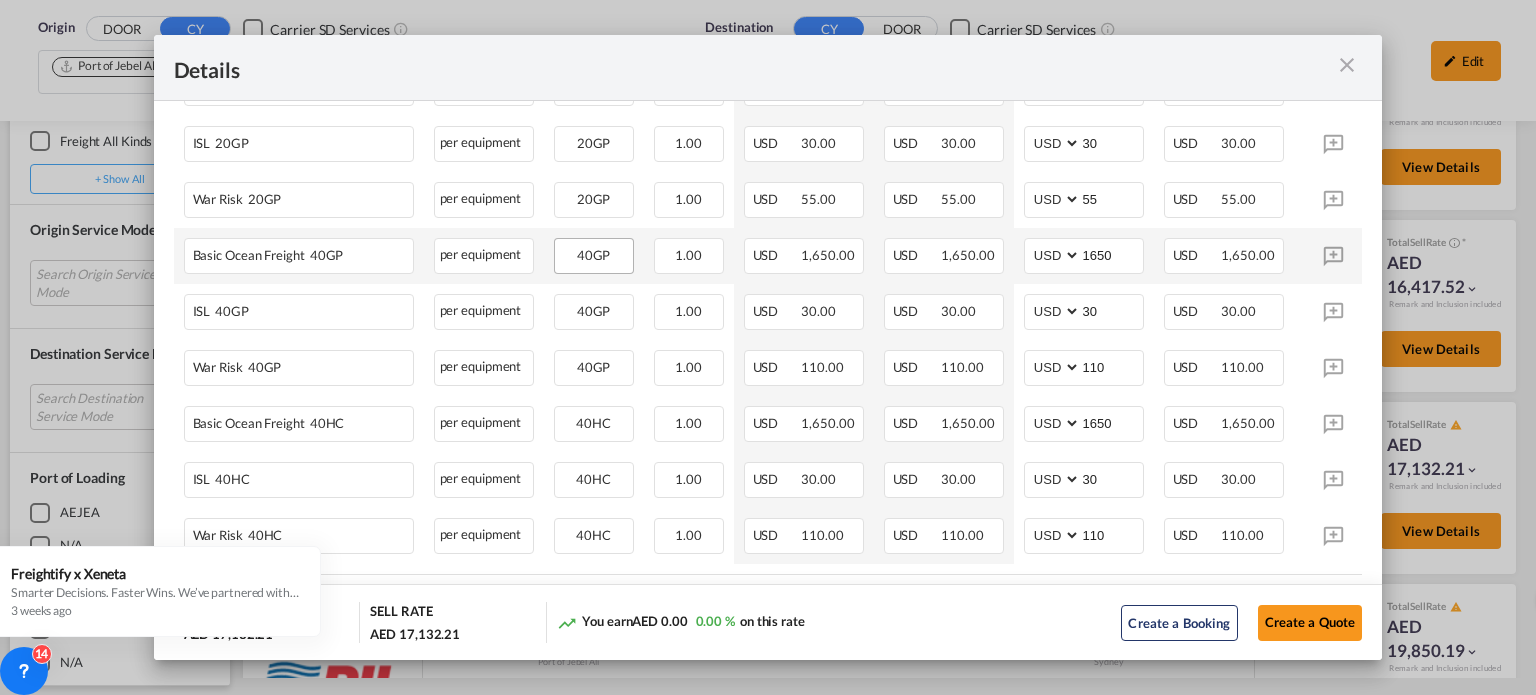 scroll, scrollTop: 616, scrollLeft: 0, axis: vertical 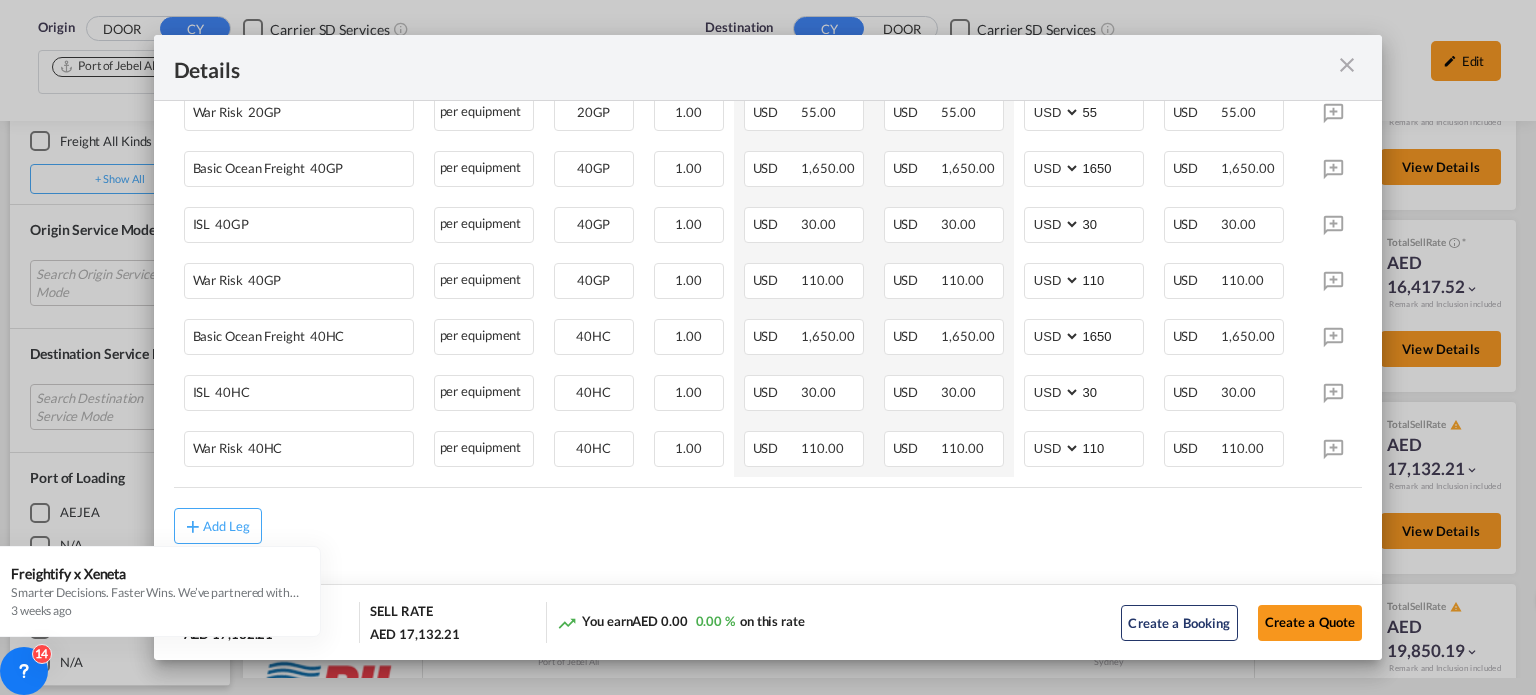 click at bounding box center [1347, 65] 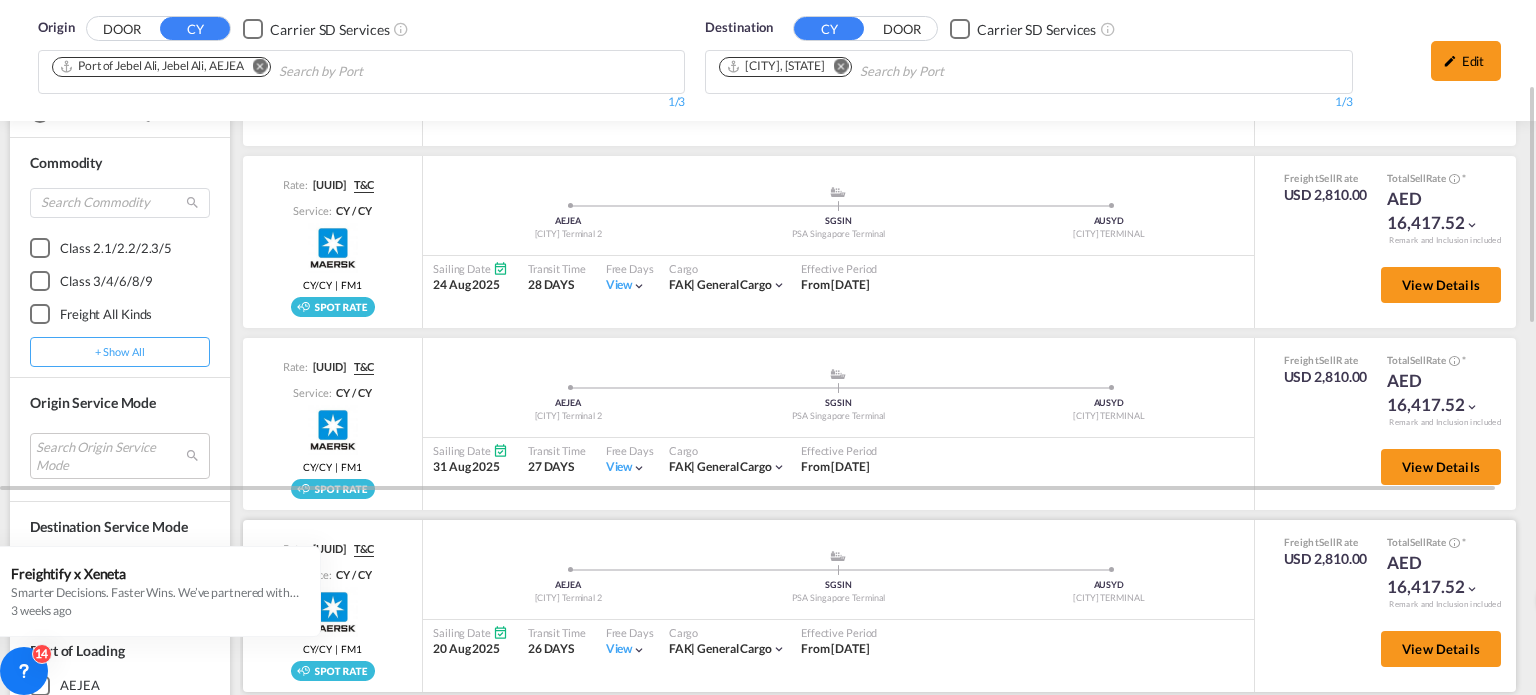 scroll, scrollTop: 832, scrollLeft: 0, axis: vertical 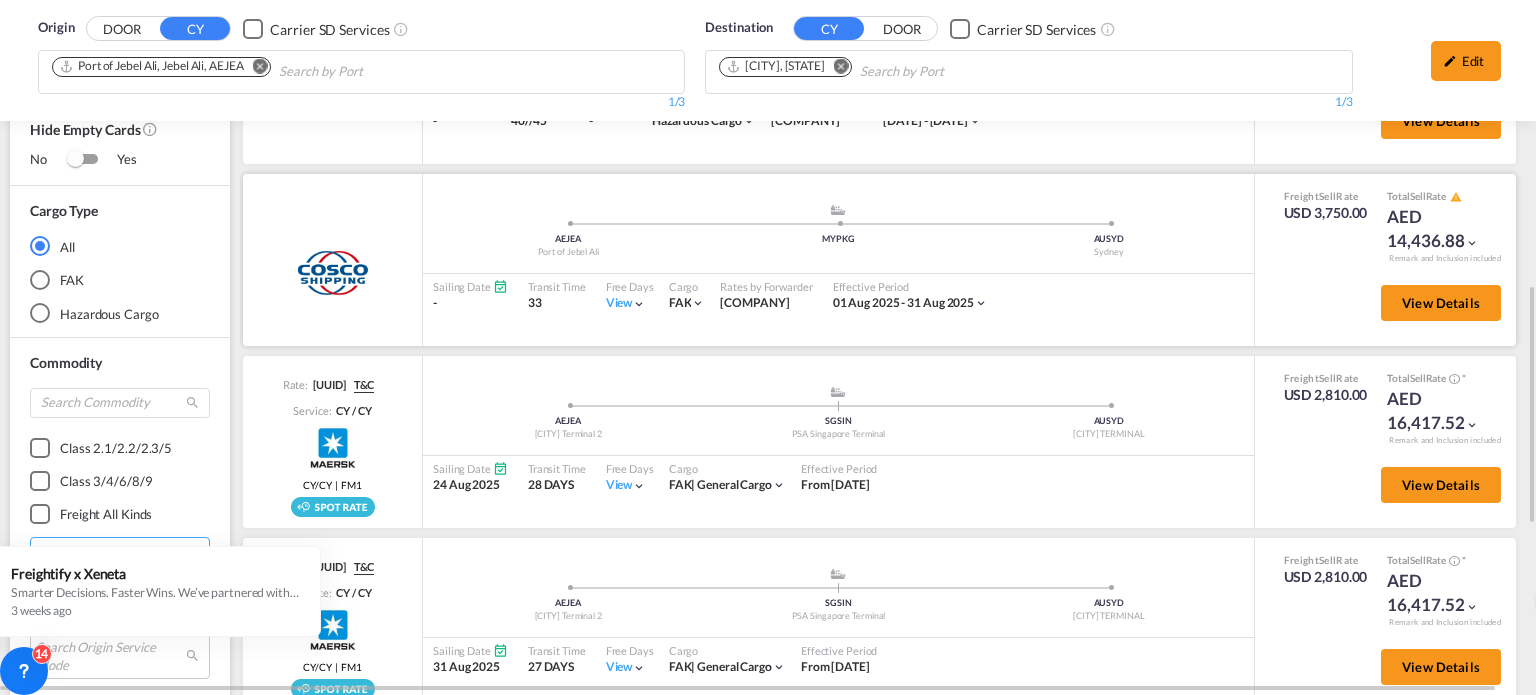 click on "Free Days
View -" at bounding box center [630, 295] 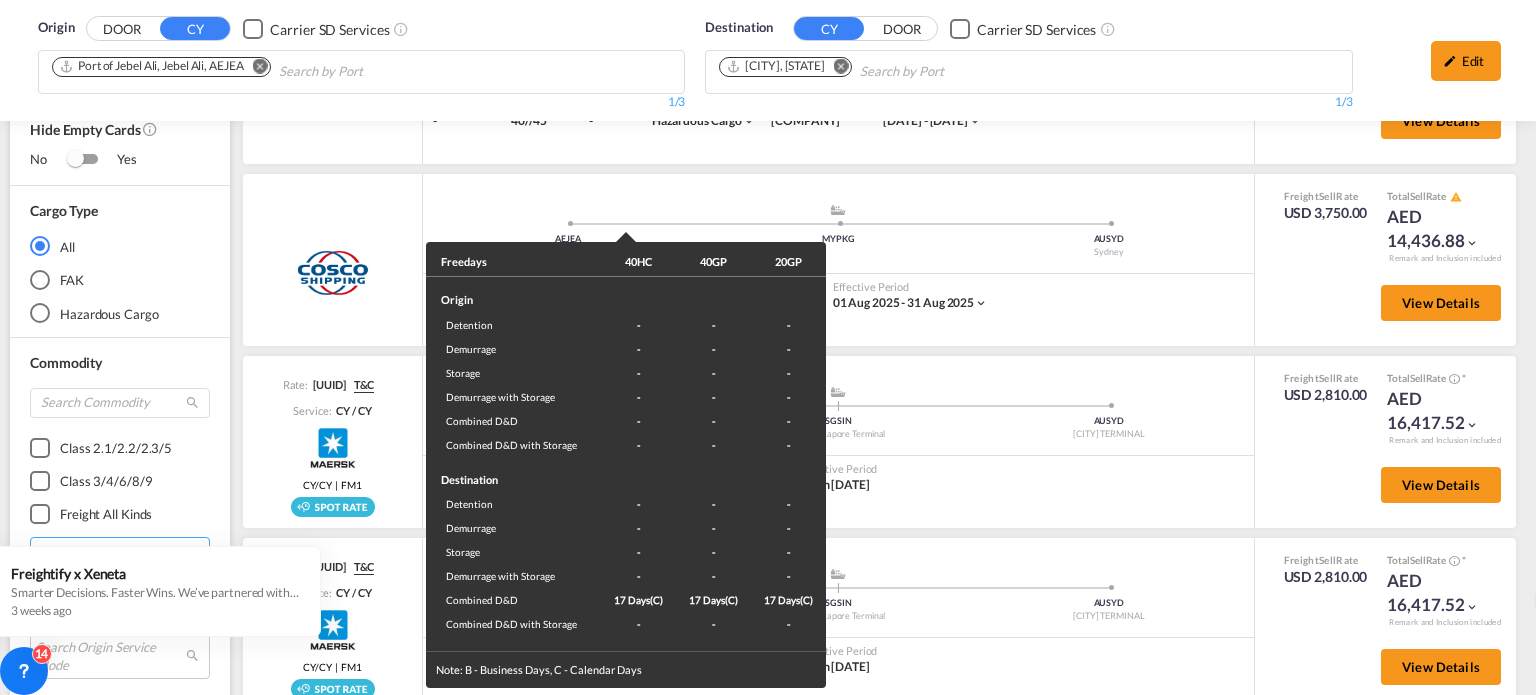click on "Free days 40HC 40GP 20GP Origin Detention - - - Demurrage - - - Storage - - - Demurrage with Storage - - - Combined D&D - - - Combined D&D  with Storage - - - Destination Detention - - - Demurrage - - - Storage - - - Demurrage with Storage - - - Combined D&D
[DAYS](C)
[DAYS](C)
[DAYS](C)
Combined D&D  with Storage - - -
Note: B - Business Days, C - Calendar Days" at bounding box center (768, 347) 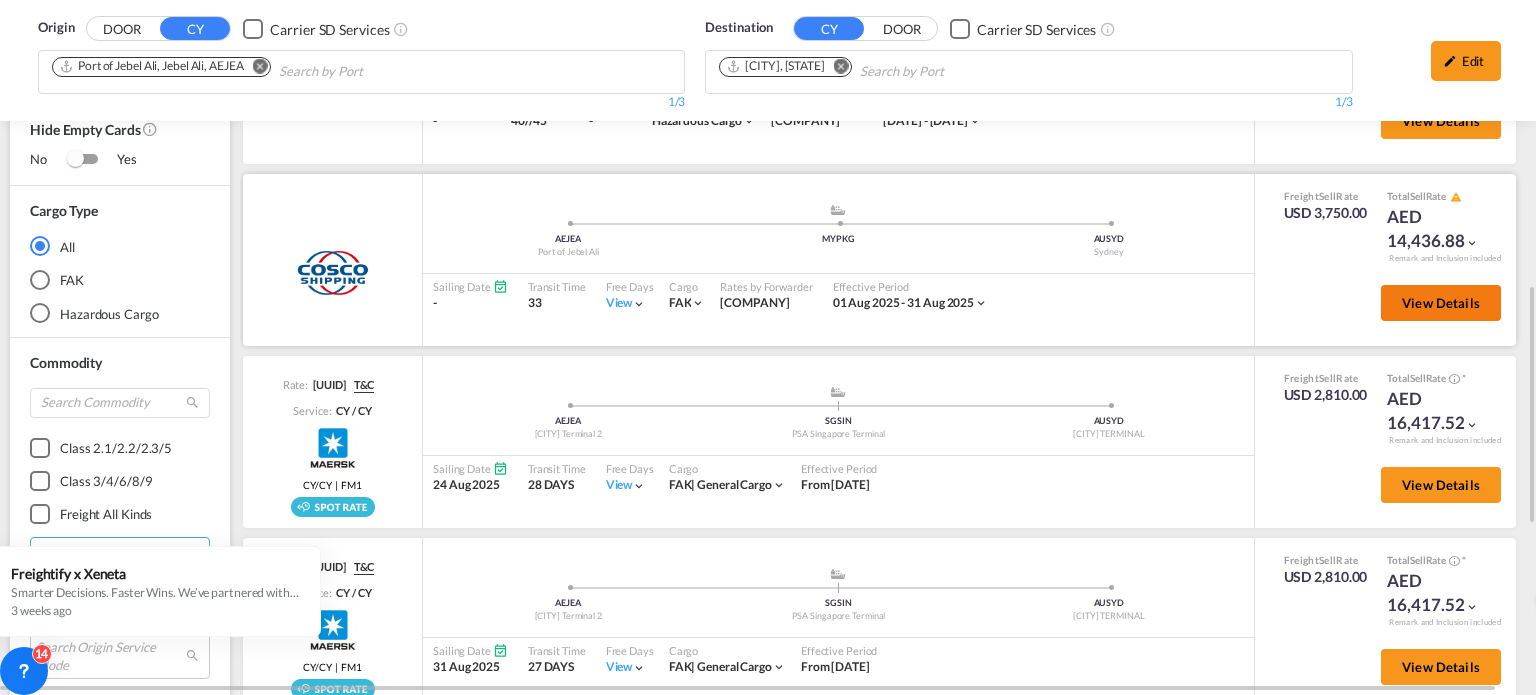 click on "View Details" at bounding box center (1441, 303) 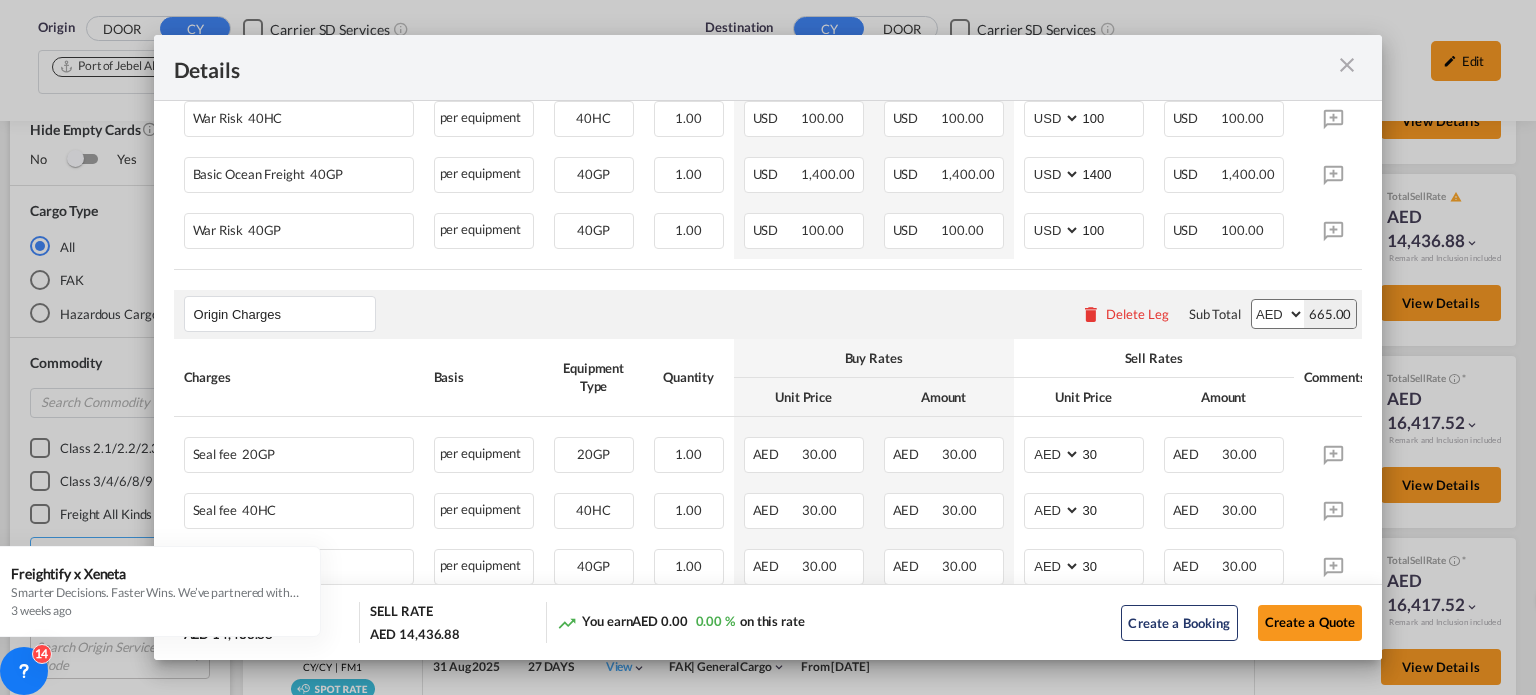 scroll, scrollTop: 700, scrollLeft: 0, axis: vertical 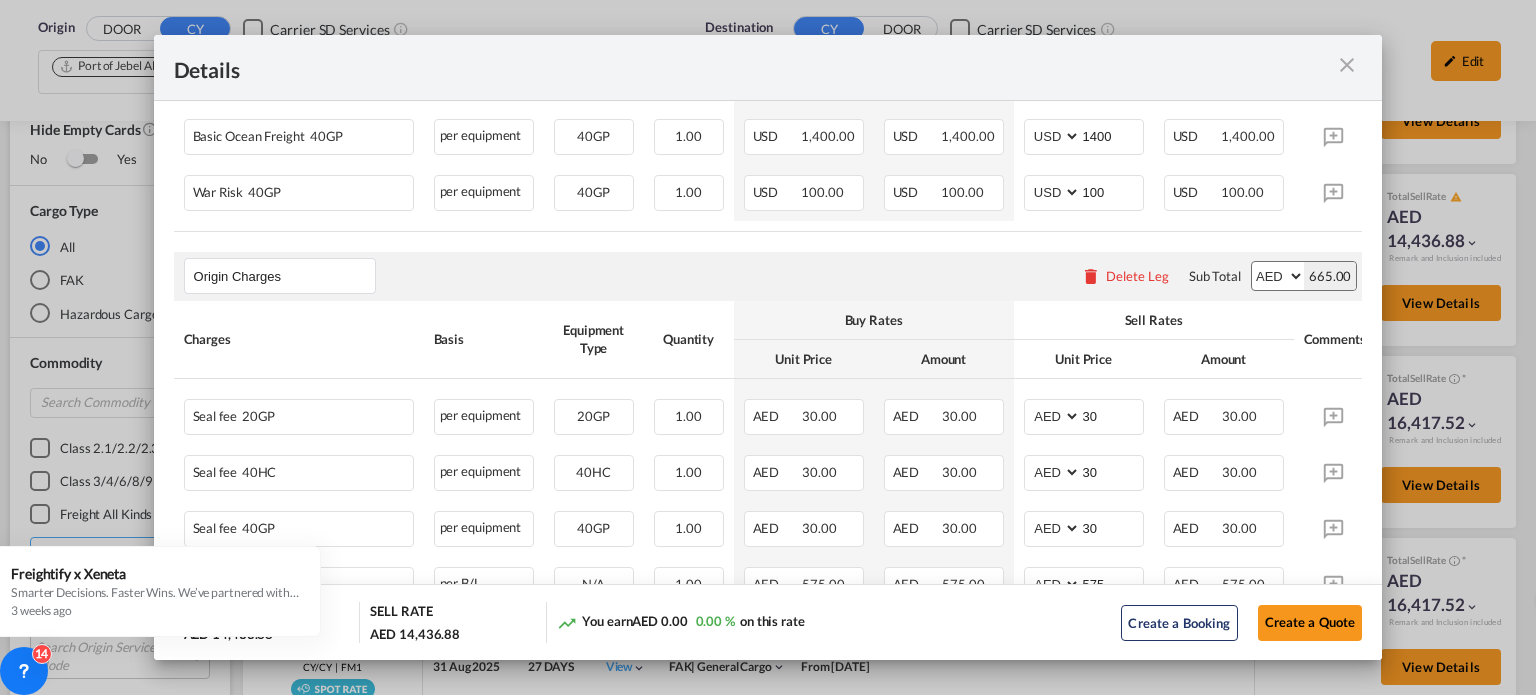 click at bounding box center [1347, 65] 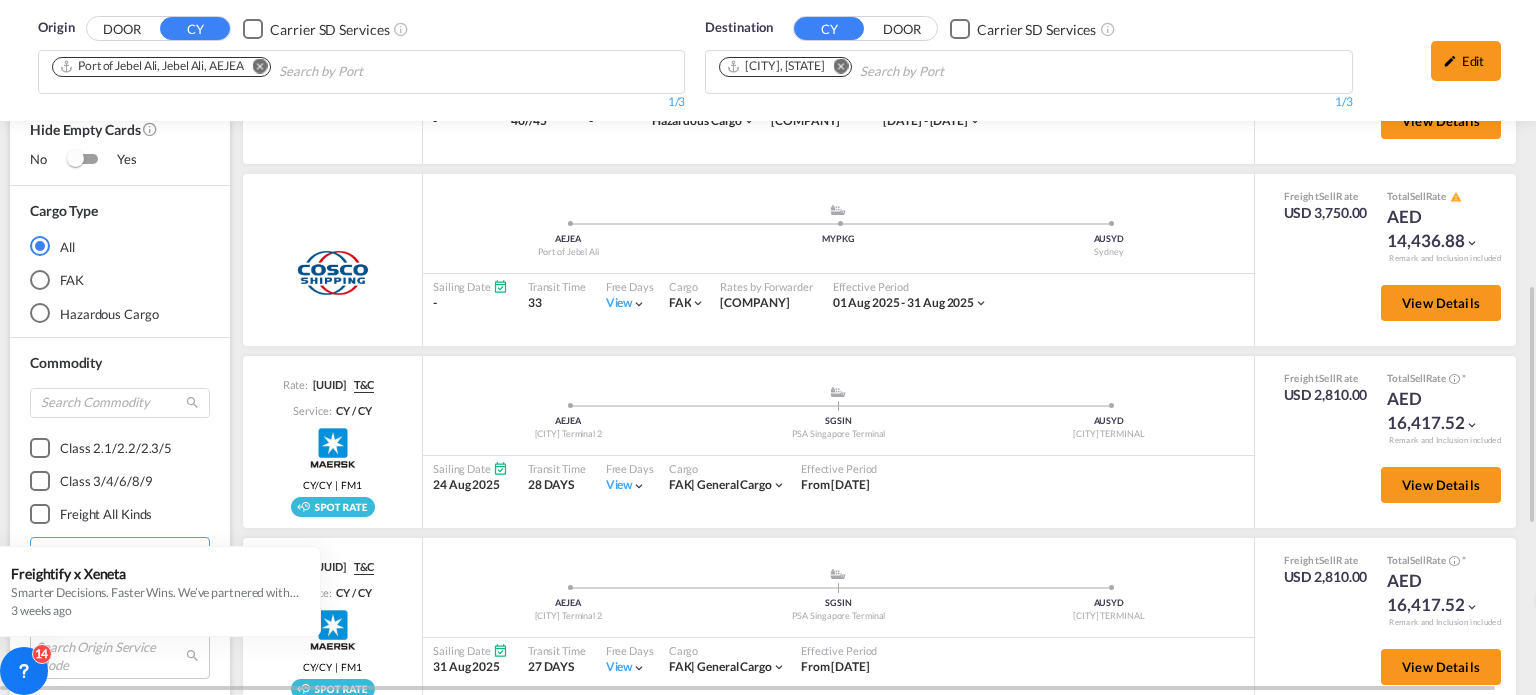 click at bounding box center (841, 66) 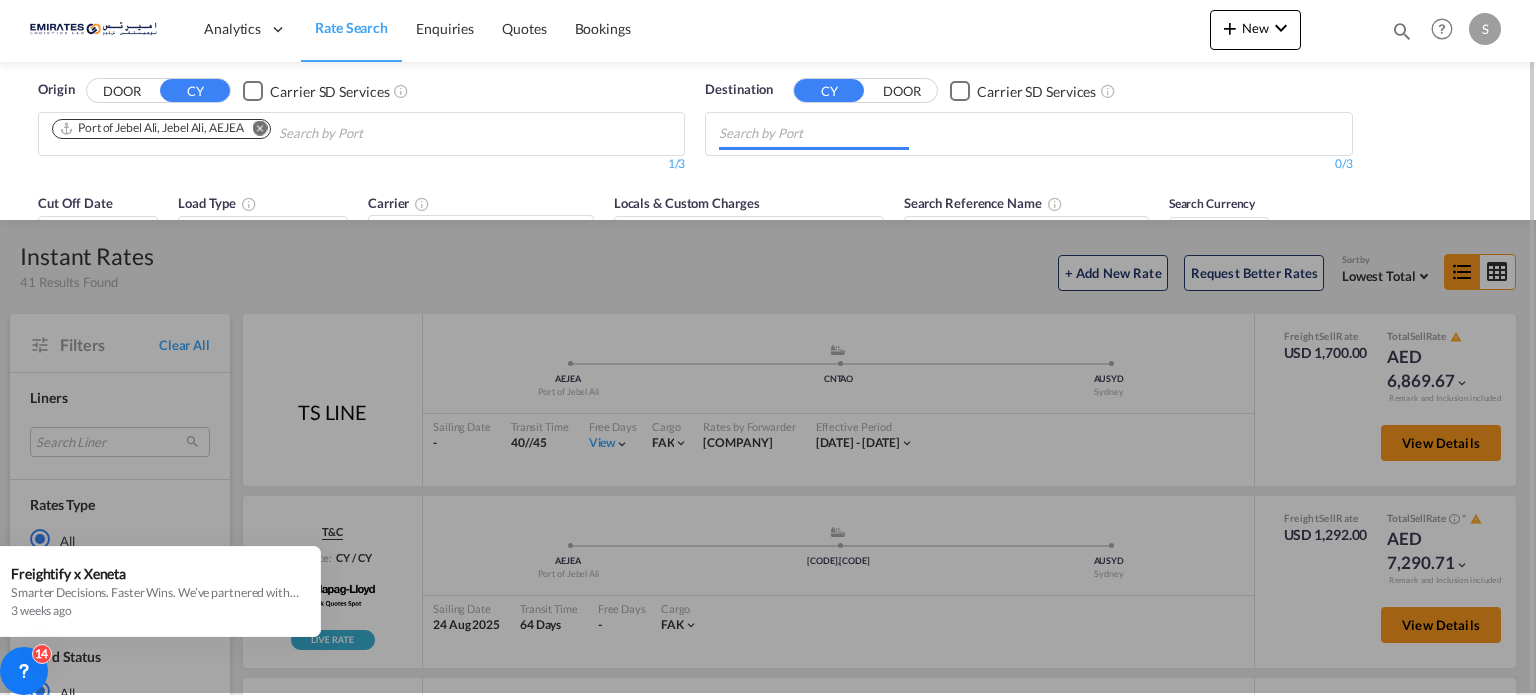 scroll, scrollTop: 0, scrollLeft: 0, axis: both 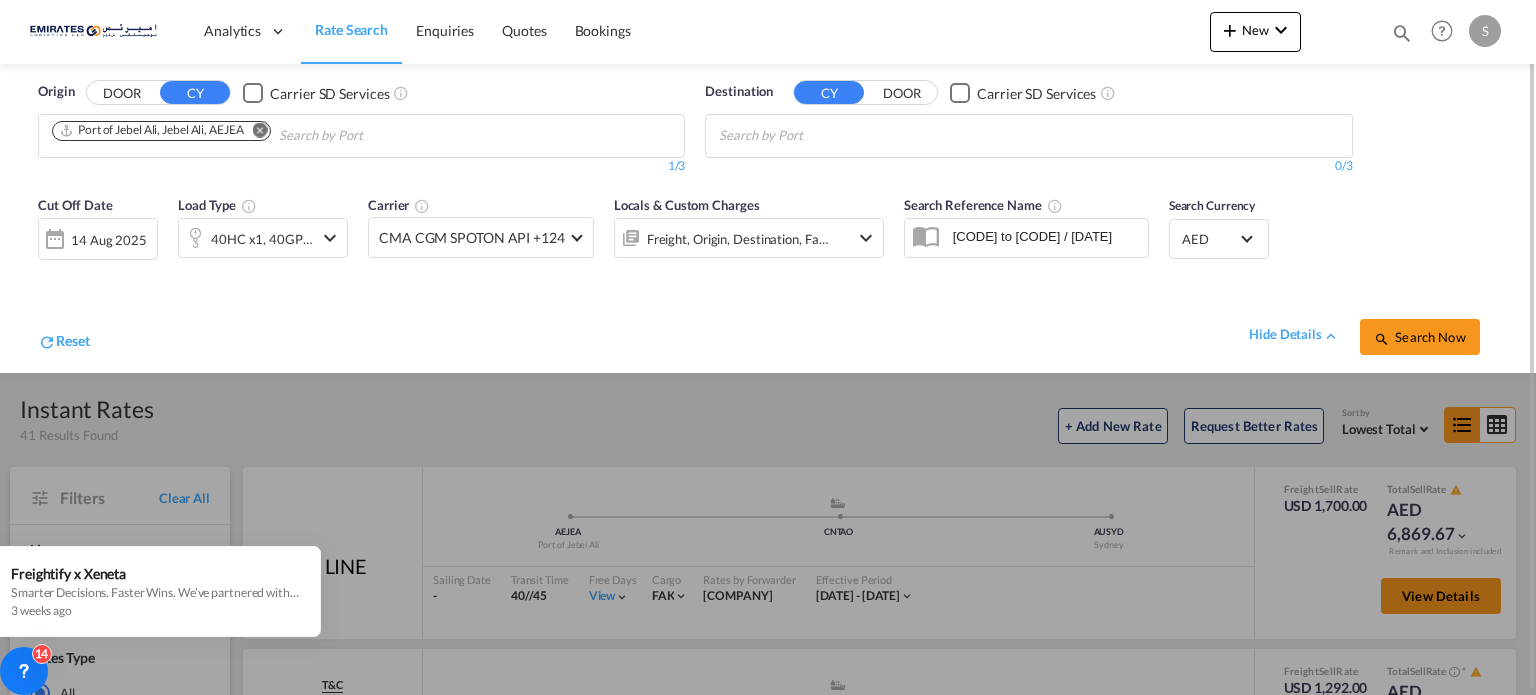 click on "Analytics
Dashboard
Rate Search
Enquiries
Quotes
Bookings" at bounding box center [768, 347] 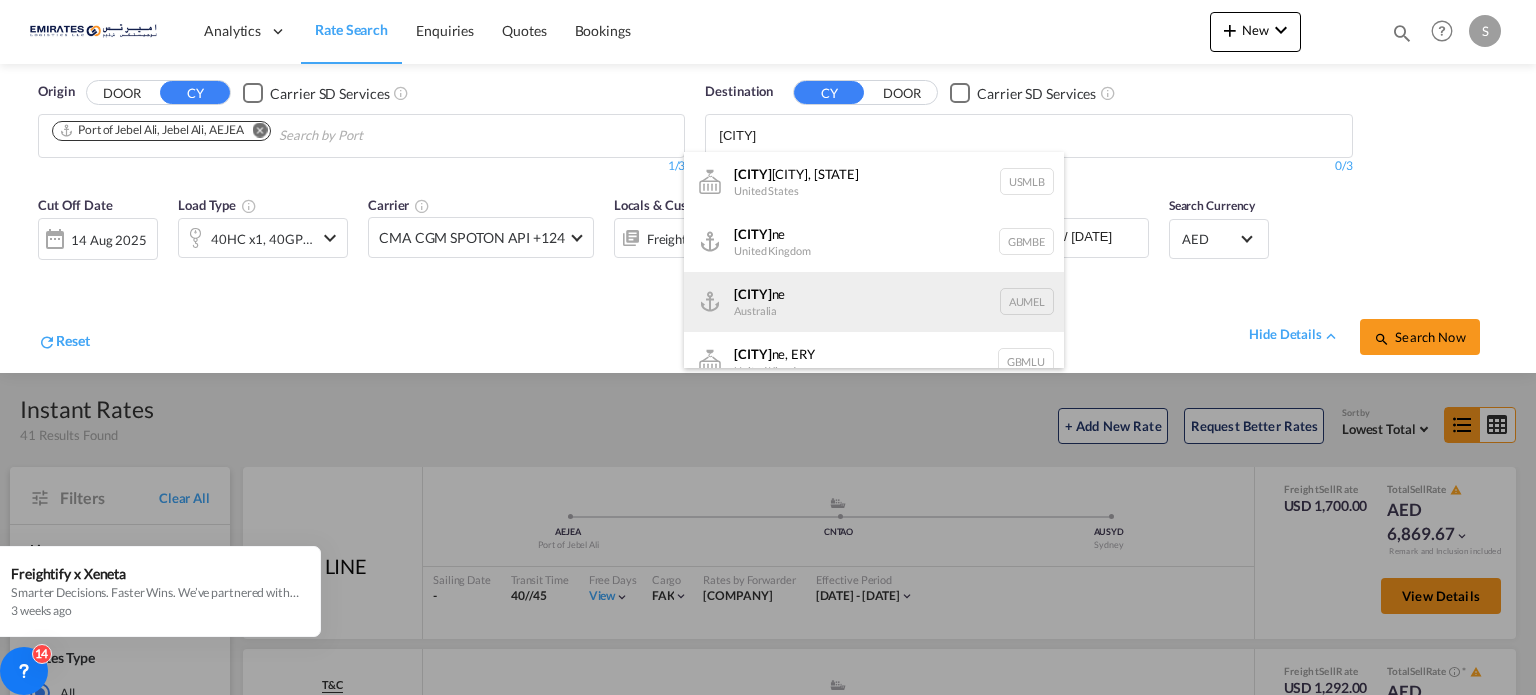 type on "[CITY]" 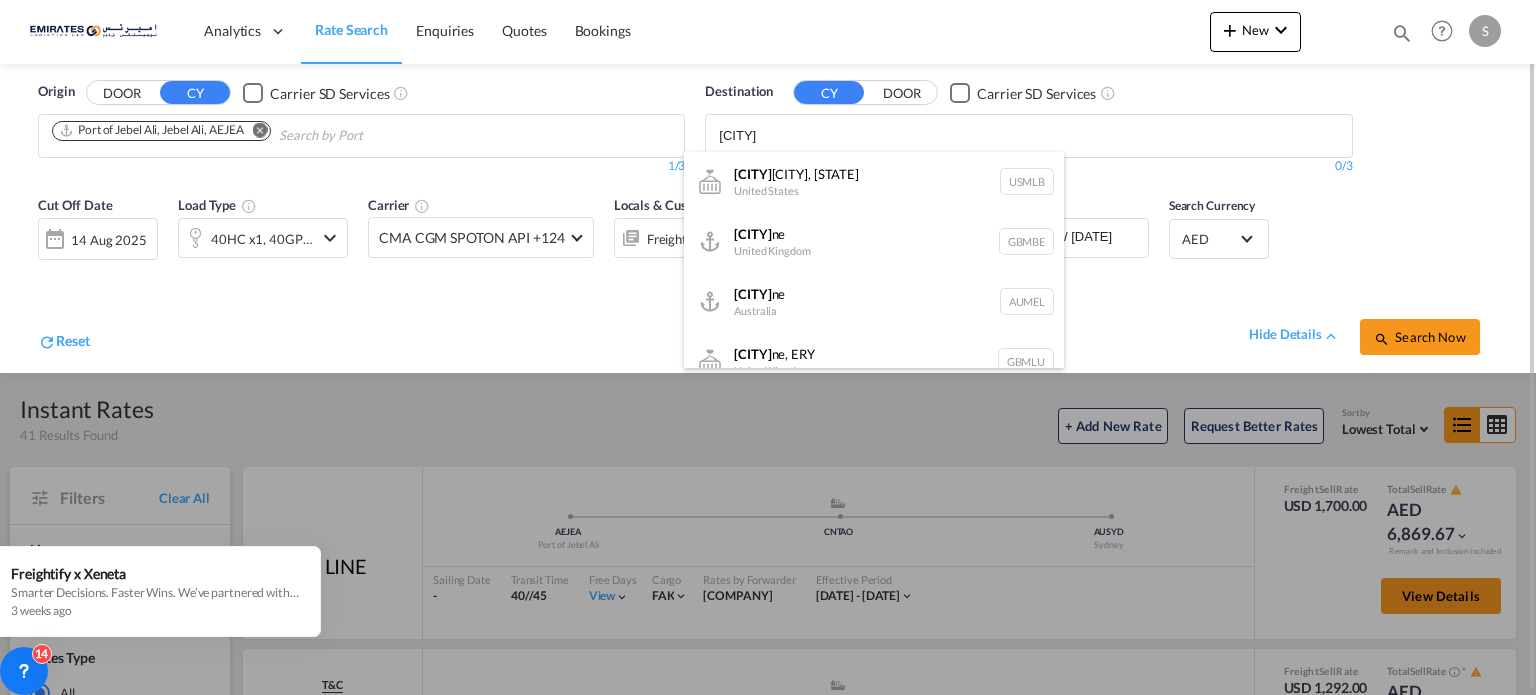 type 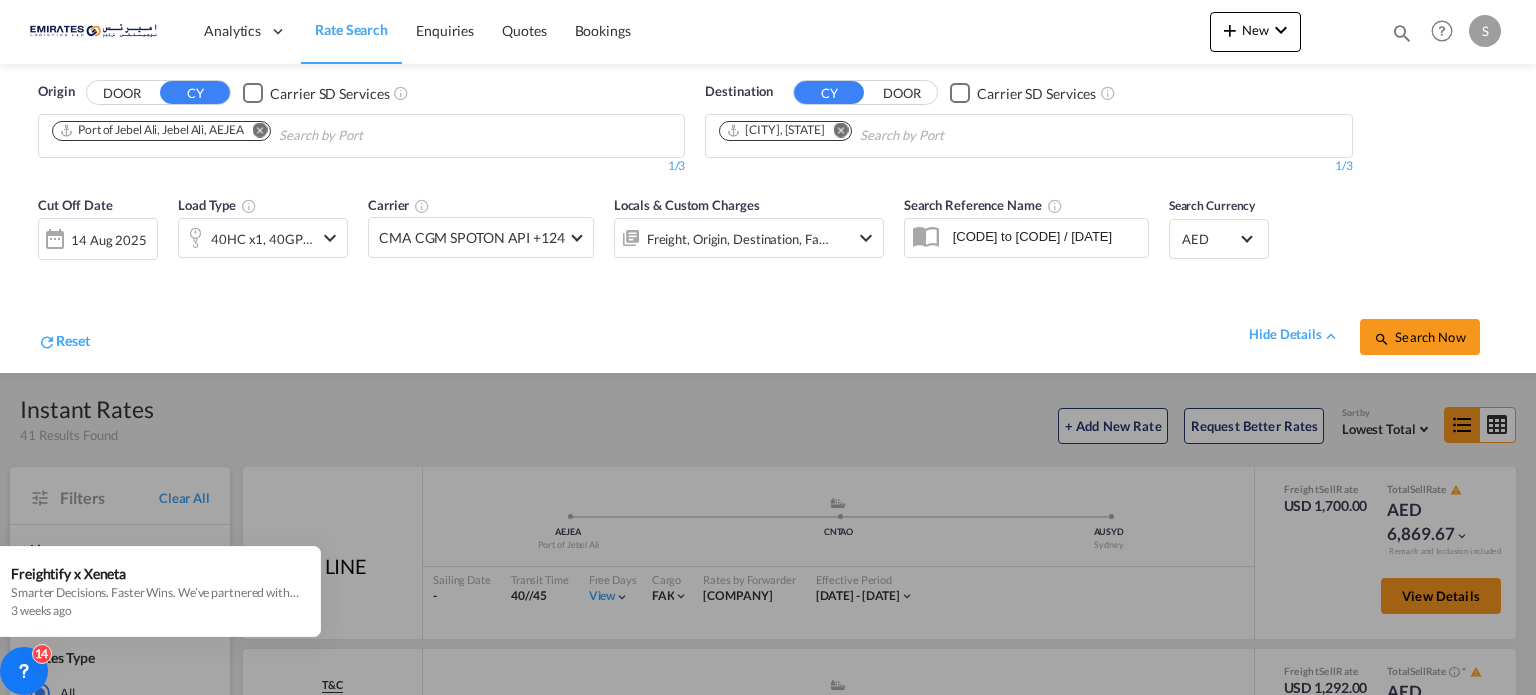 click on "Search Now" at bounding box center (1419, 337) 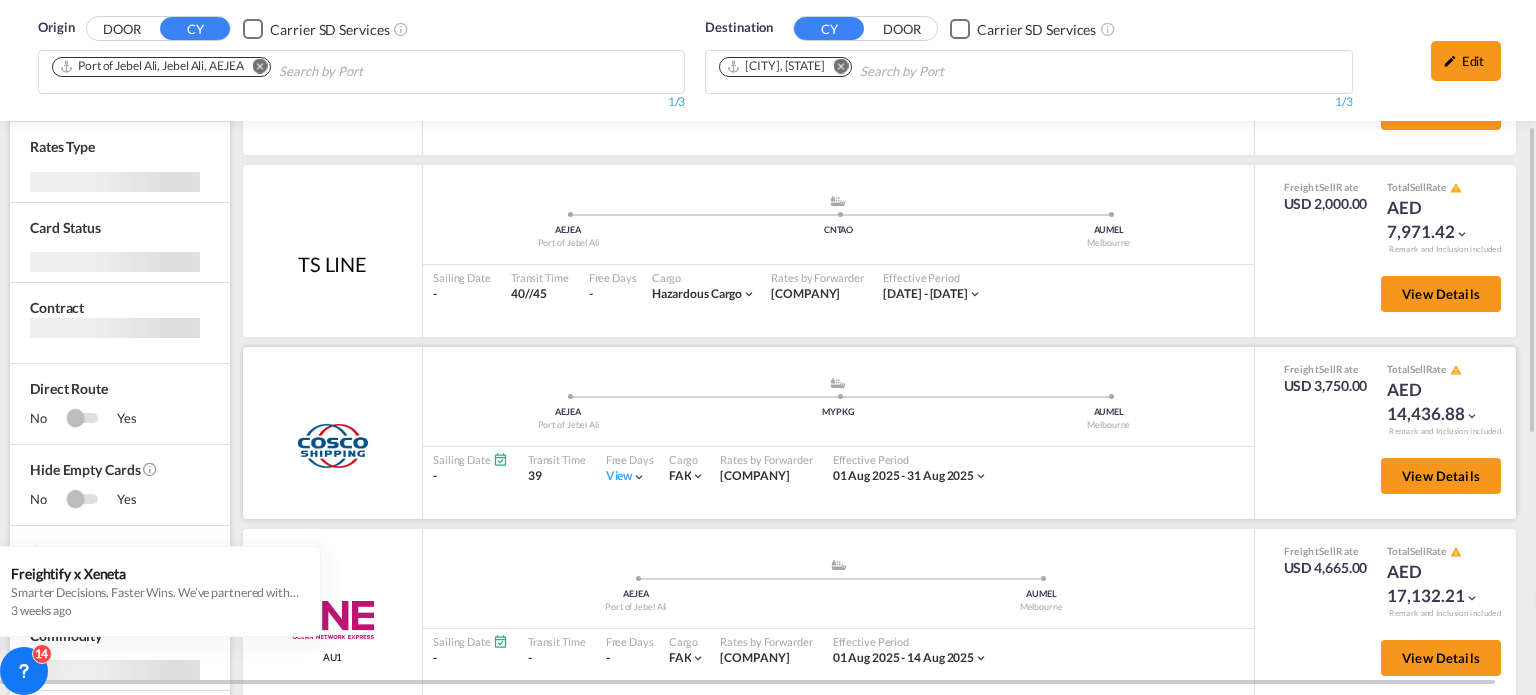 scroll, scrollTop: 295, scrollLeft: 0, axis: vertical 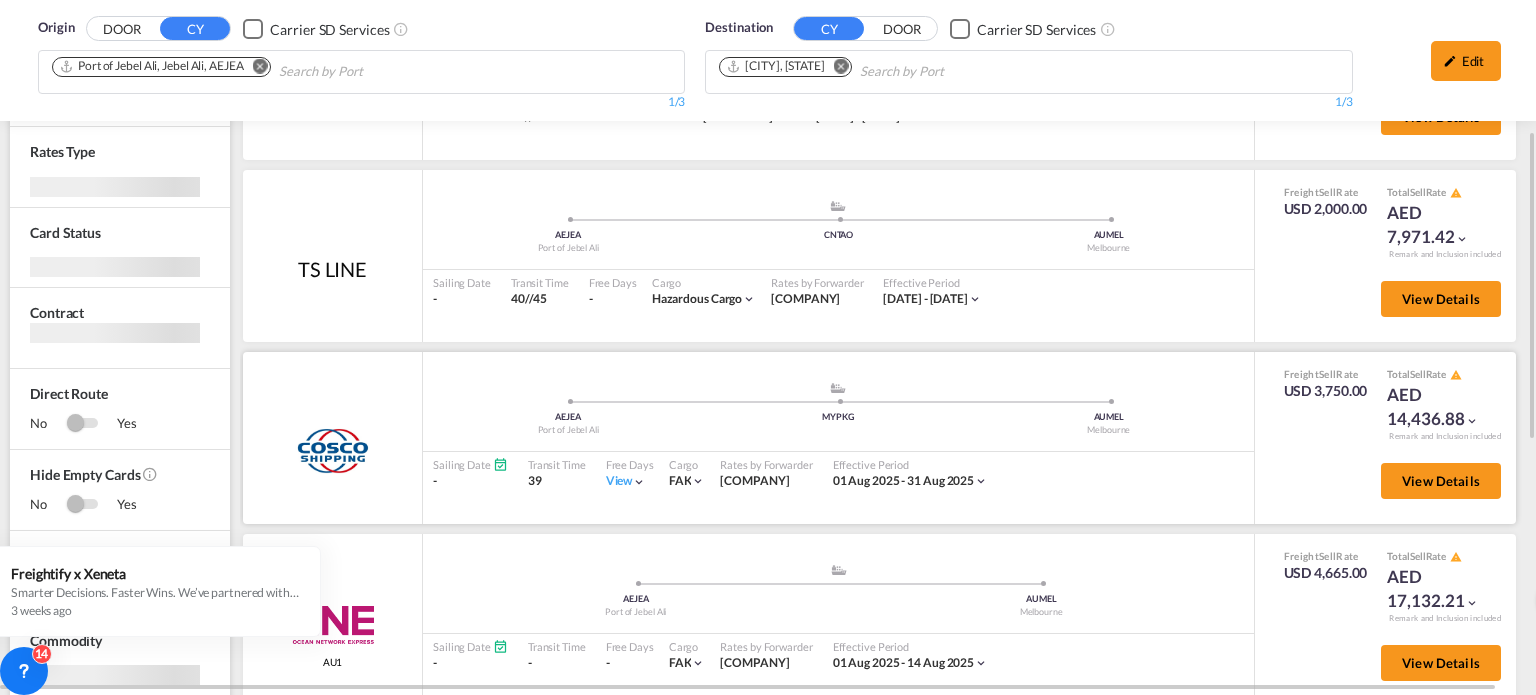 click on "View" at bounding box center [626, 481] 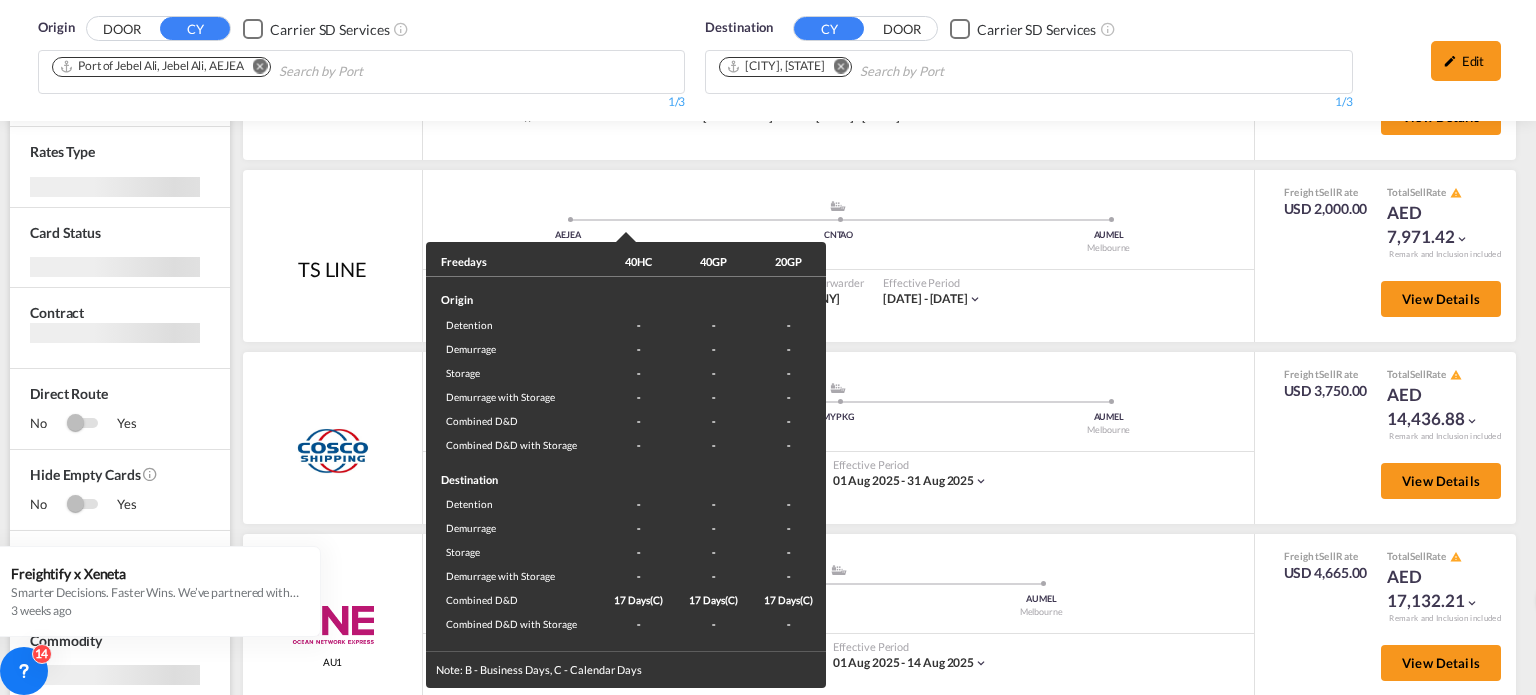 click on "Free days 40HC 40GP 20GP Origin Detention - - - Demurrage - - - Storage - - - Demurrage with Storage - - - Combined D&D - - - Combined D&D  with Storage - - - Destination Detention - - - Demurrage - - - Storage - - - Demurrage with Storage - - - Combined D&D
[DAYS](C)
[DAYS](C)
[DAYS](C)
Combined D&D  with Storage - - -
Note: B - Business Days, C - Calendar Days" at bounding box center (768, 347) 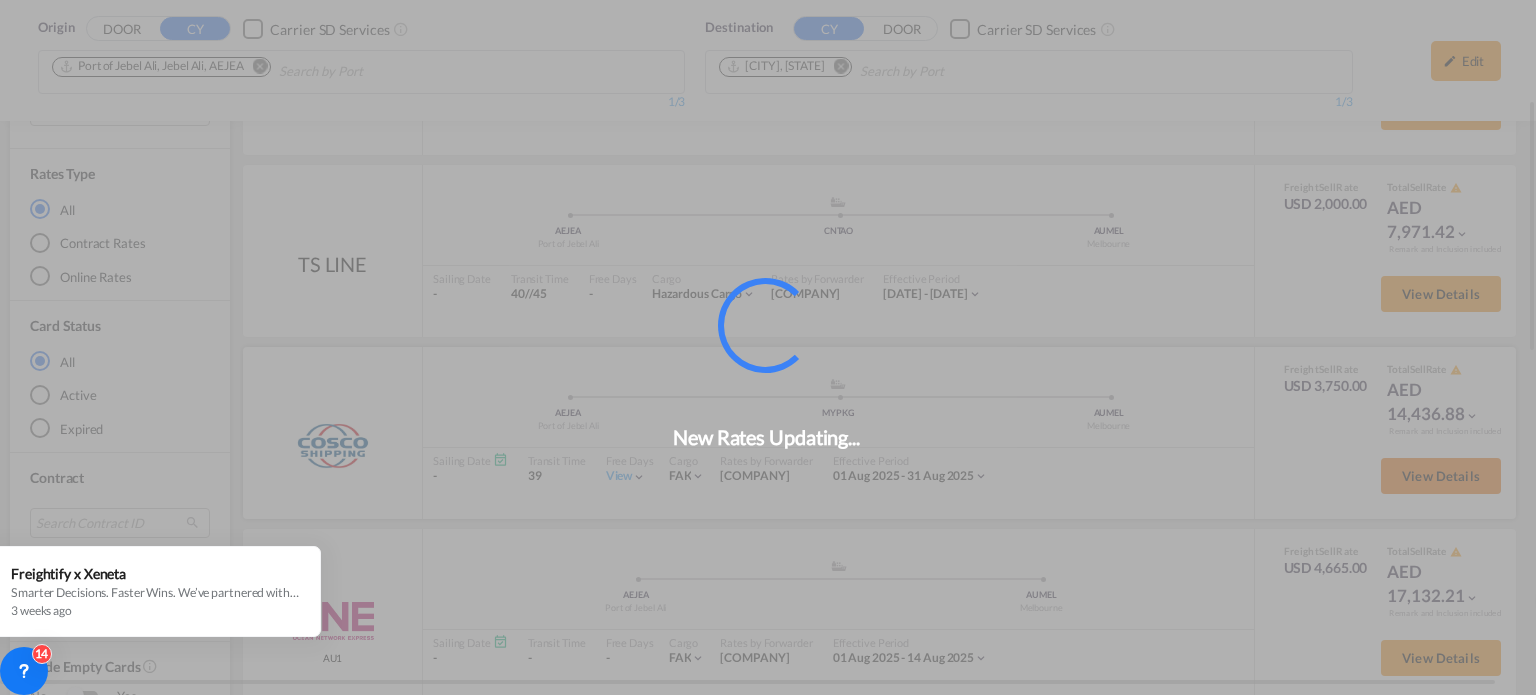 scroll, scrollTop: 290, scrollLeft: 0, axis: vertical 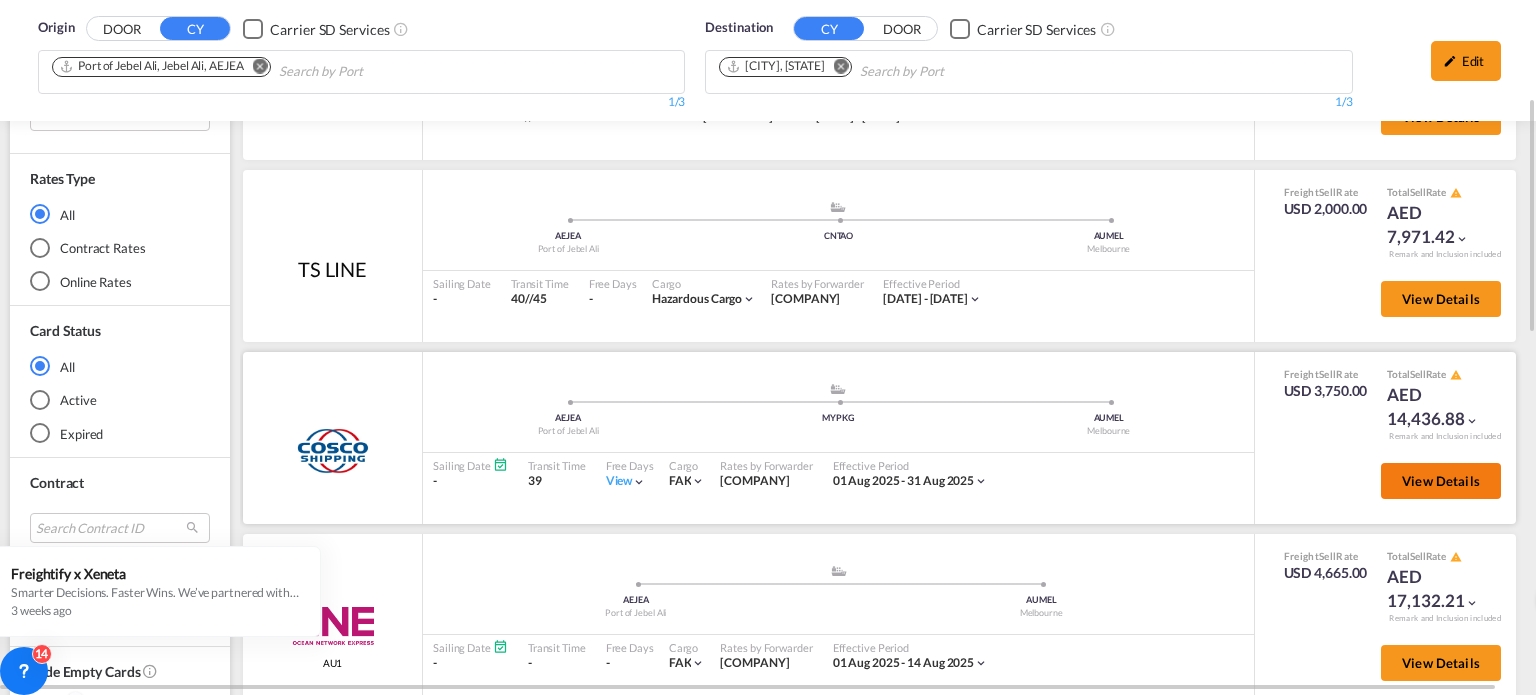 click on "View Details" at bounding box center (1441, 481) 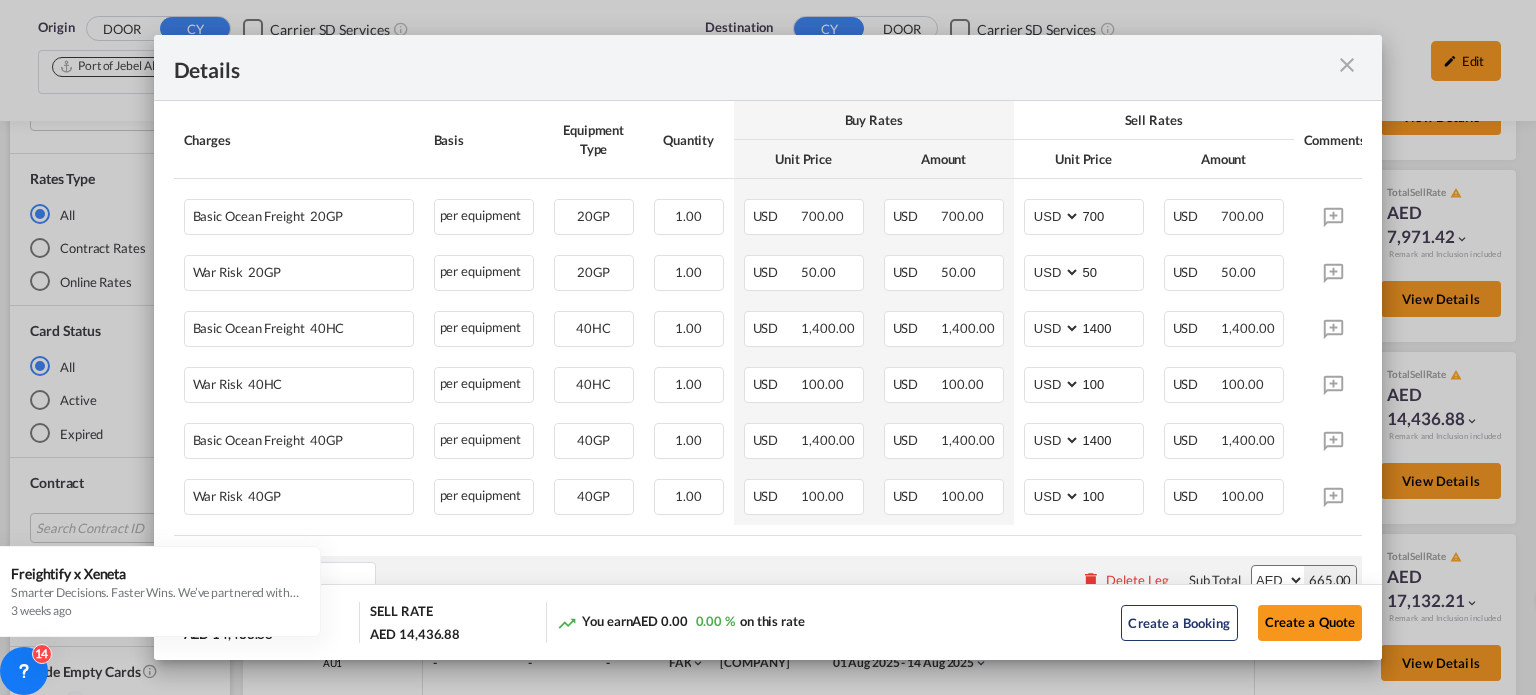 scroll, scrollTop: 400, scrollLeft: 0, axis: vertical 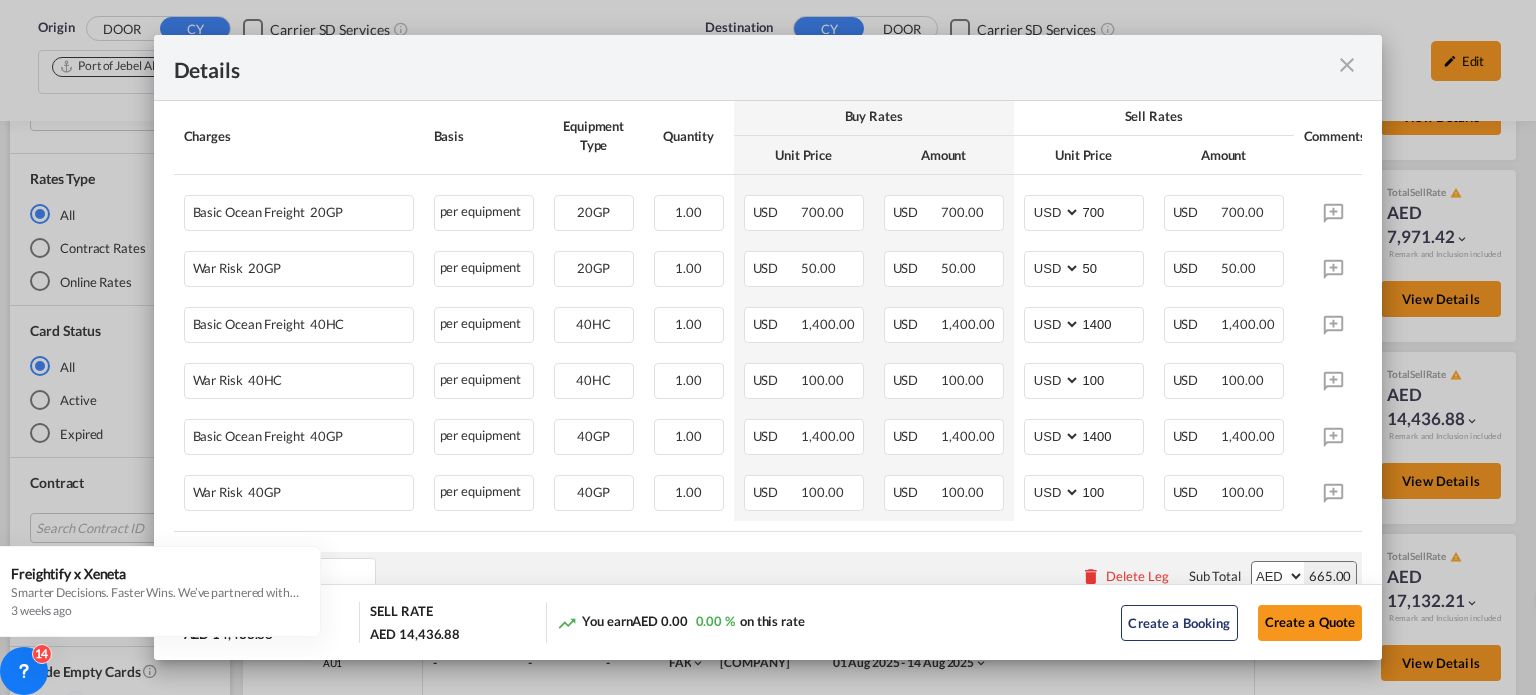 click at bounding box center [1347, 65] 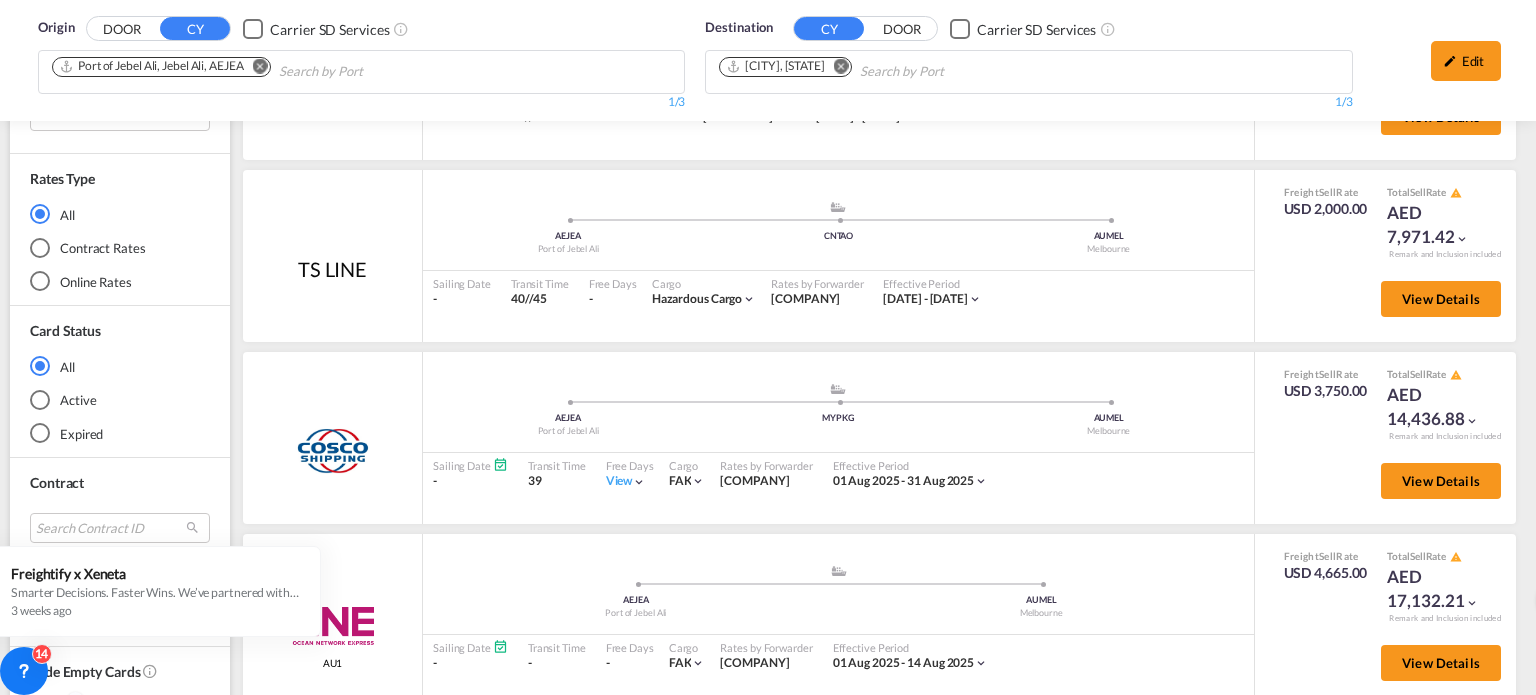 scroll, scrollTop: 590, scrollLeft: 0, axis: vertical 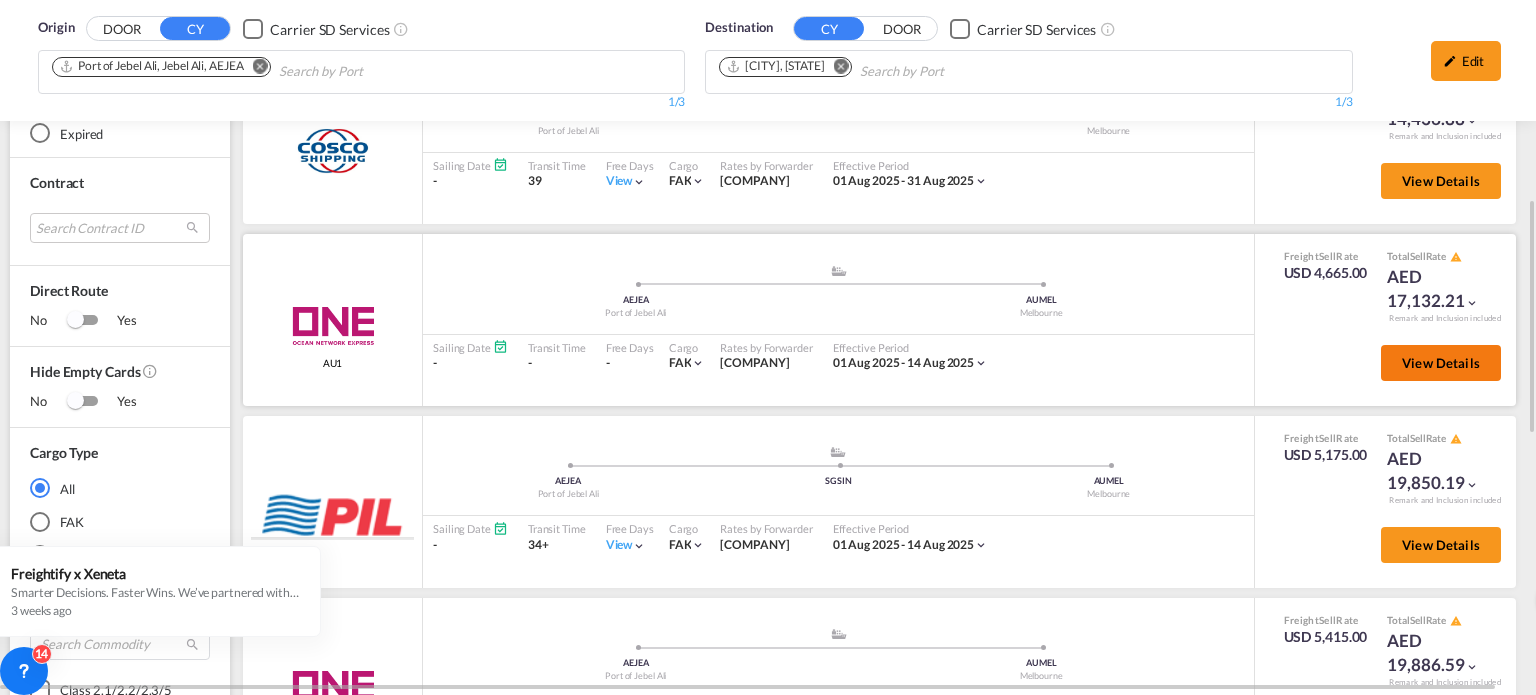 click on "View Details" at bounding box center (1441, 363) 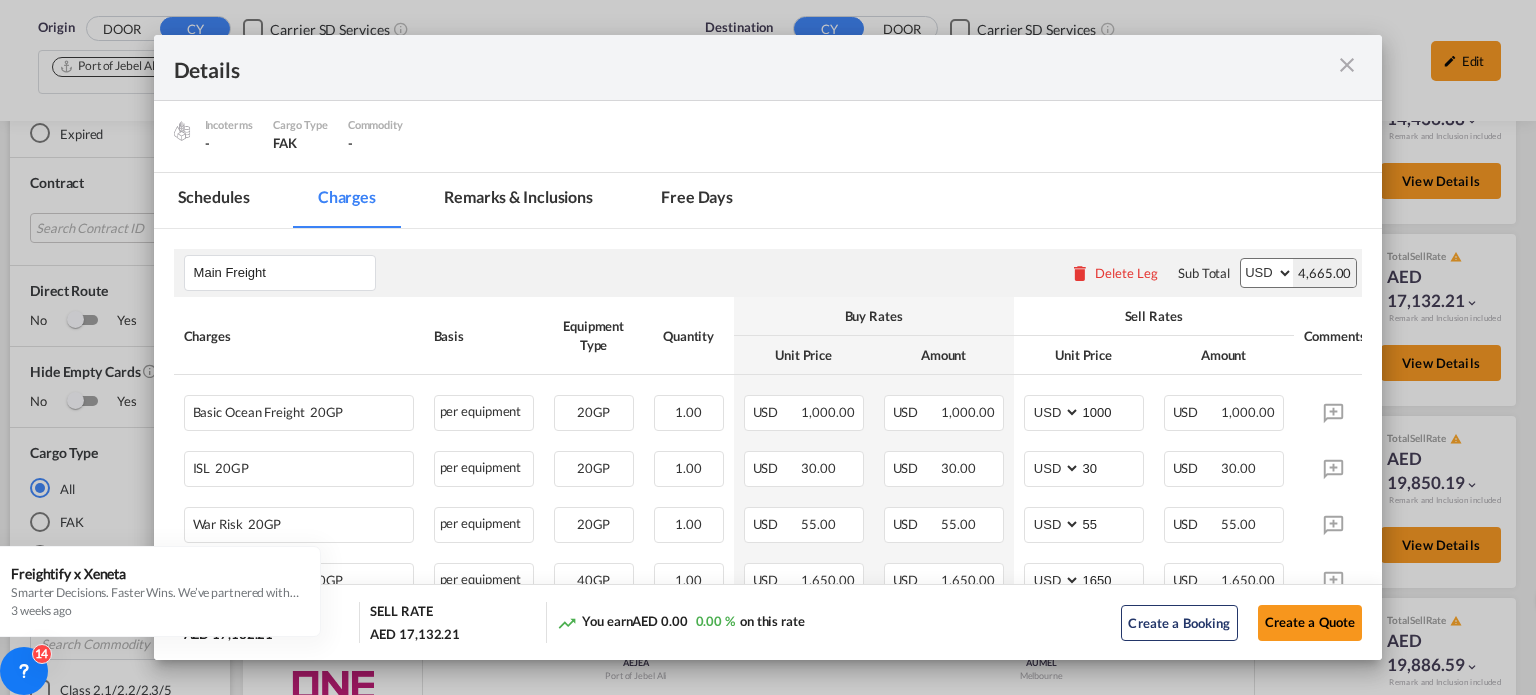 scroll, scrollTop: 400, scrollLeft: 0, axis: vertical 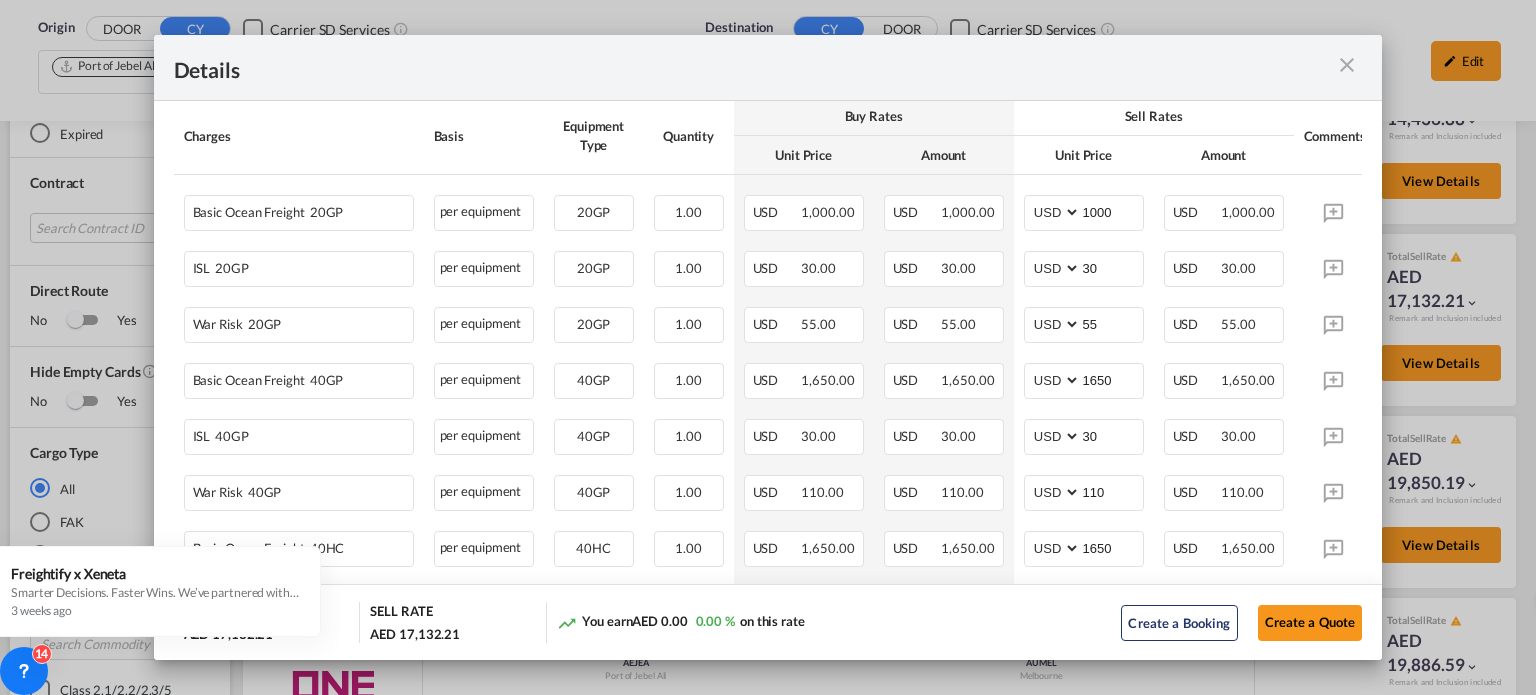 click at bounding box center (1347, 65) 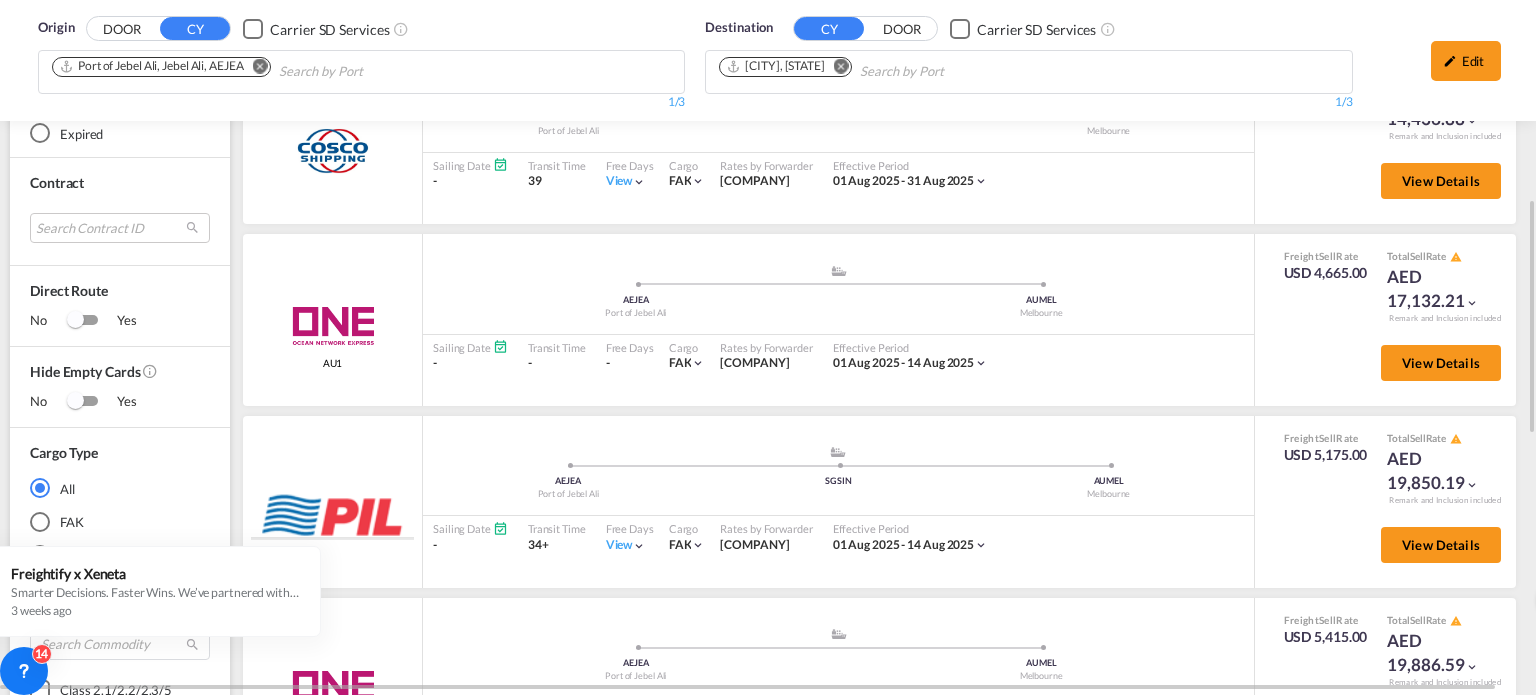 click at bounding box center (841, 66) 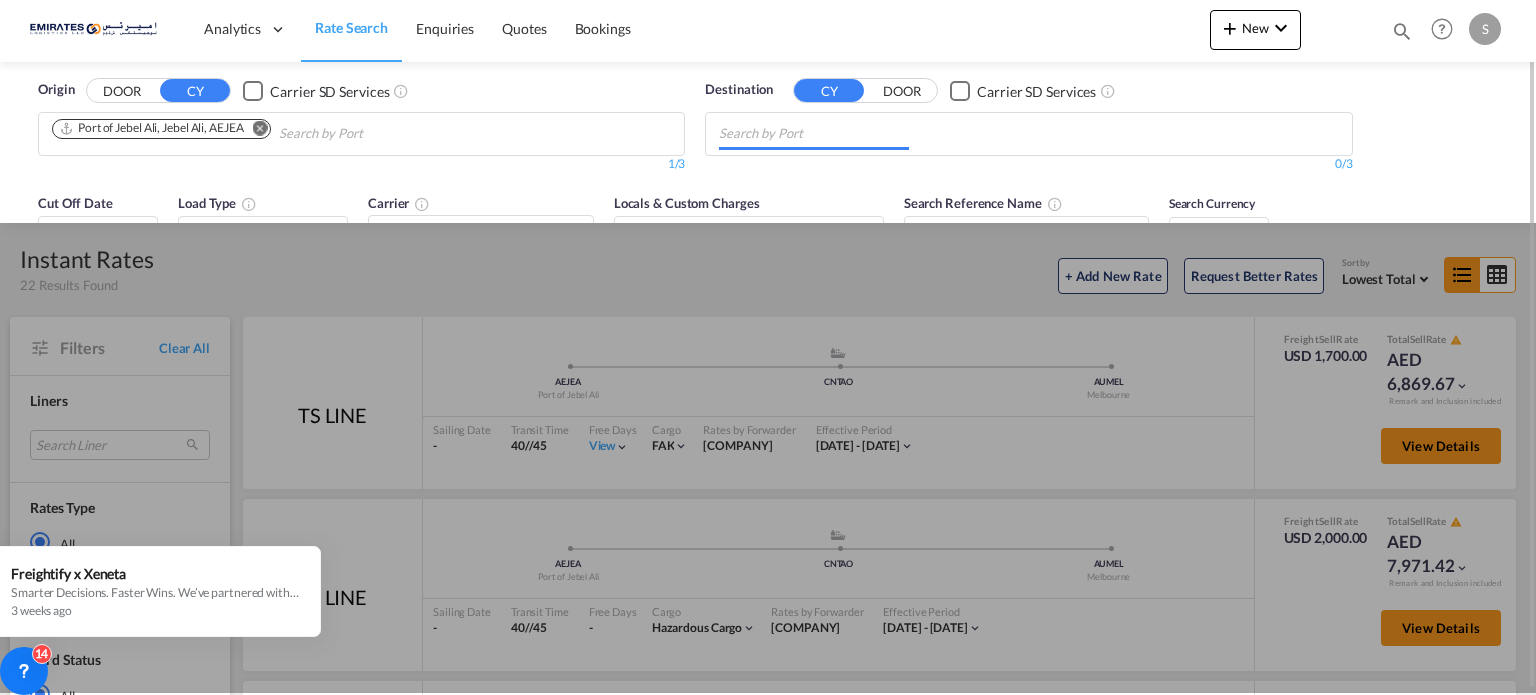 scroll, scrollTop: 0, scrollLeft: 0, axis: both 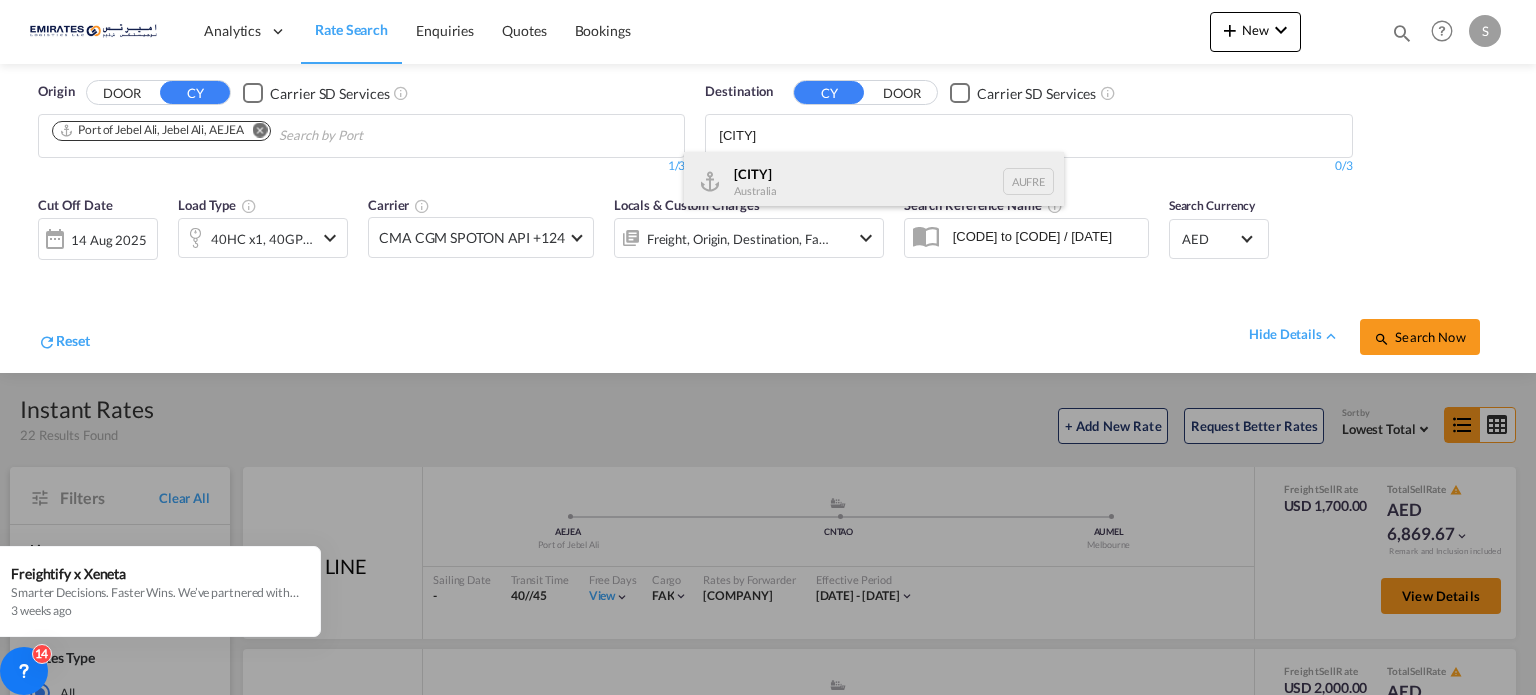 type on "[CITY]" 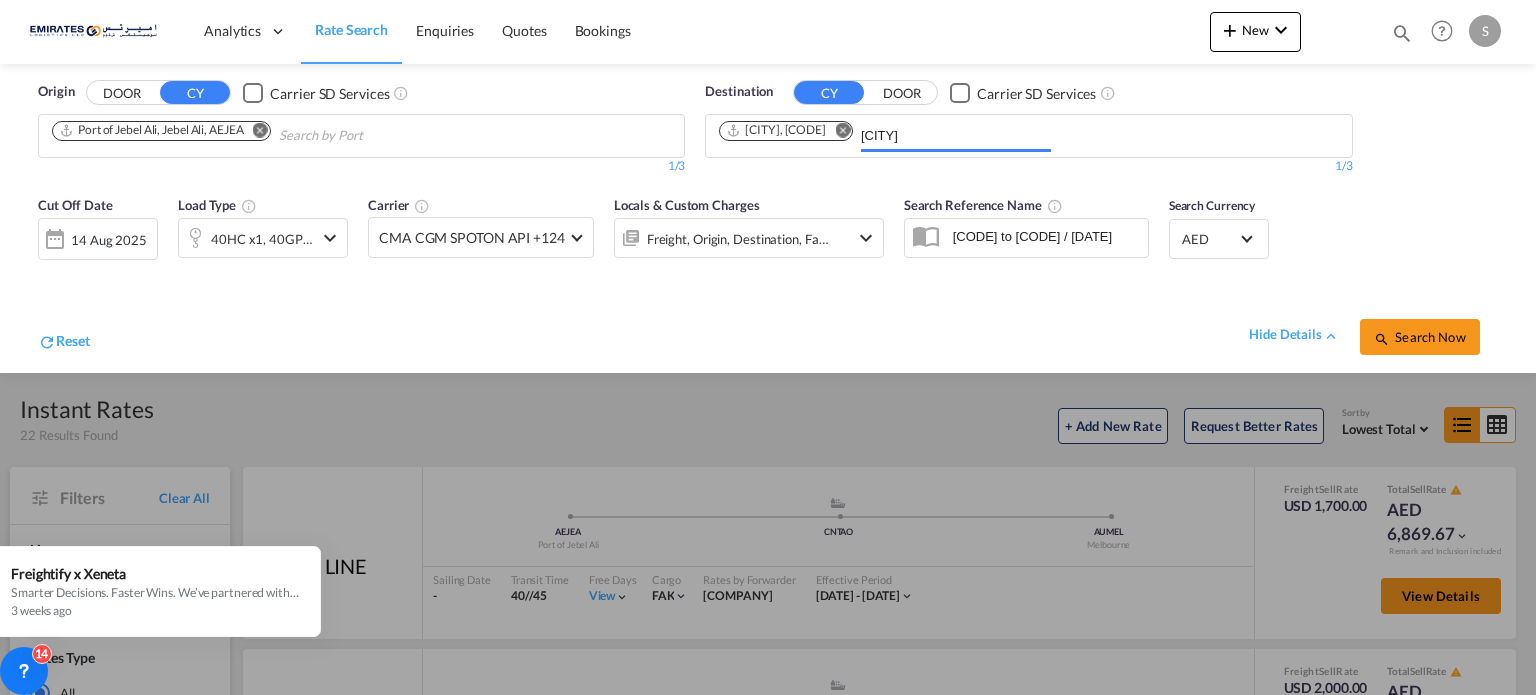 type 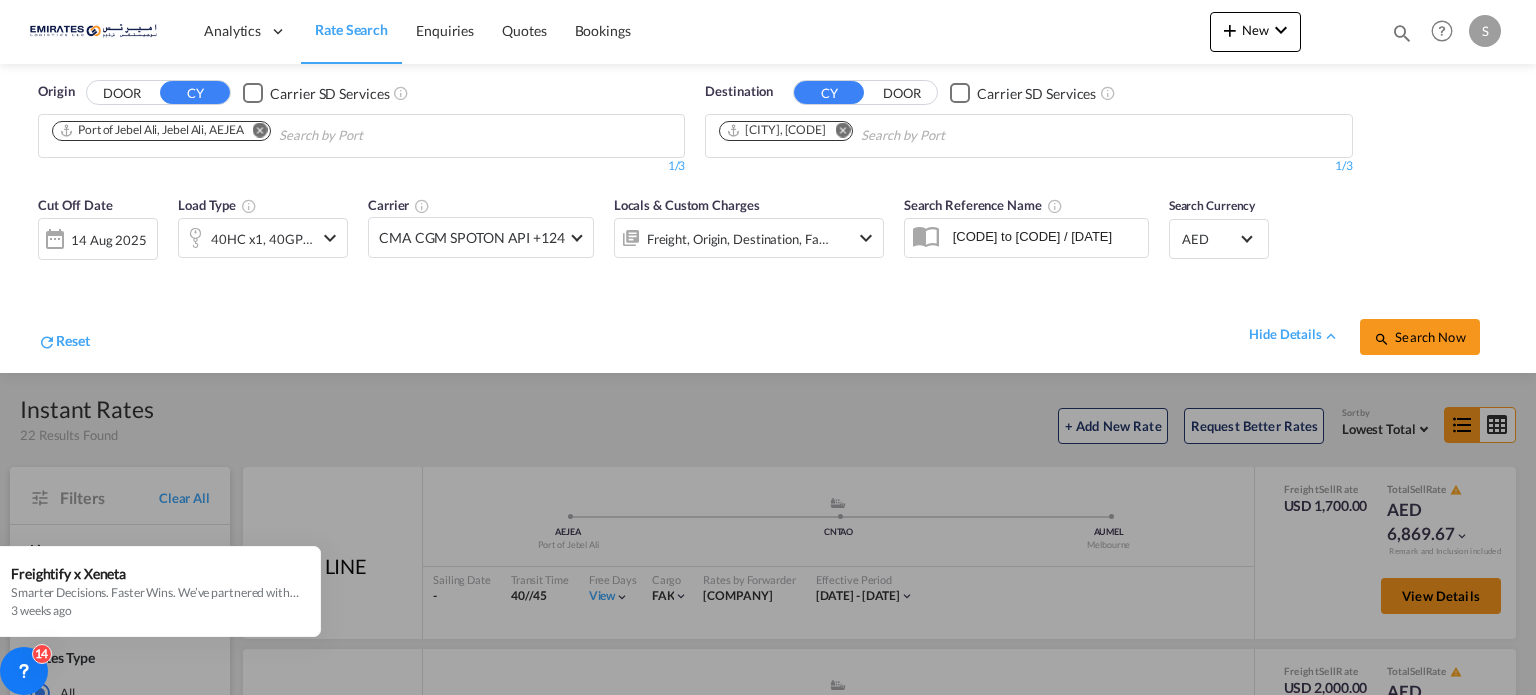 click on "Search Now" at bounding box center [1419, 337] 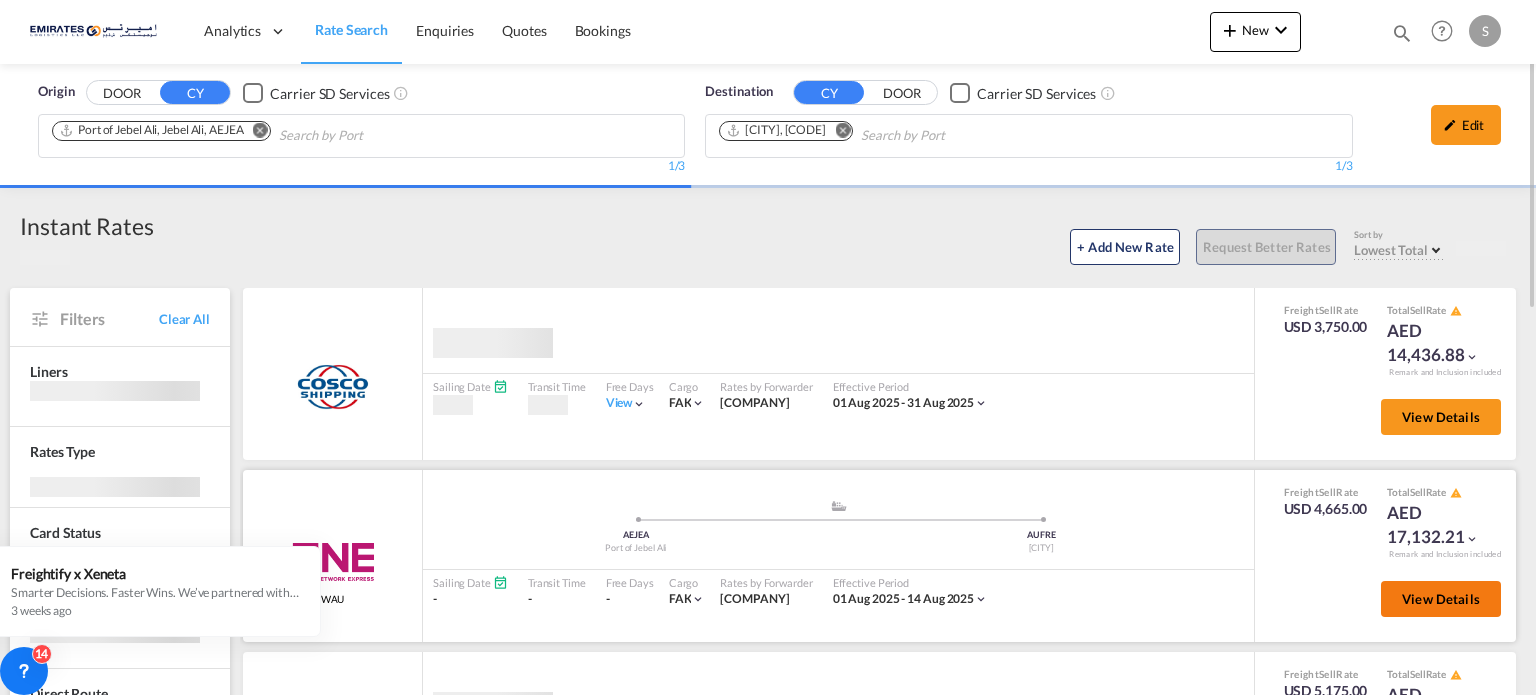 click on "View Details" at bounding box center [1441, 599] 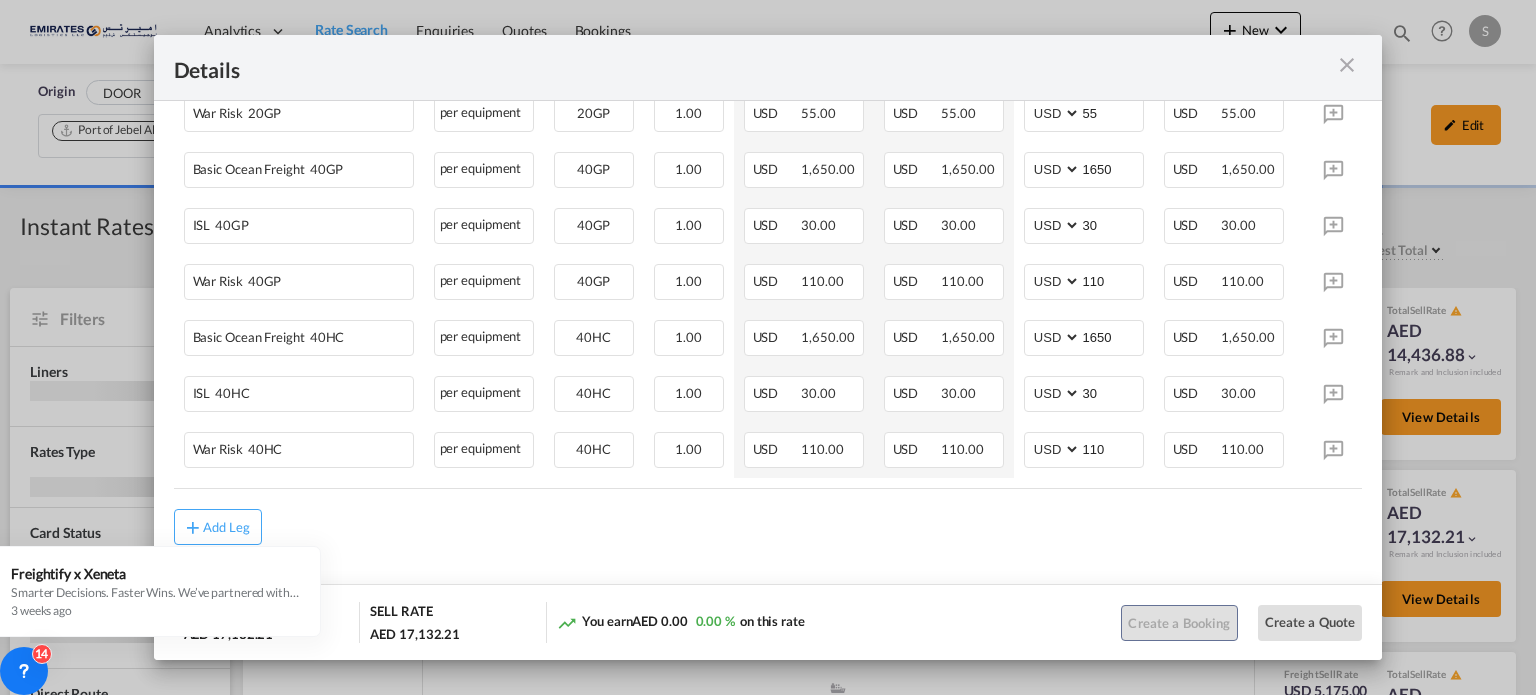 scroll, scrollTop: 616, scrollLeft: 0, axis: vertical 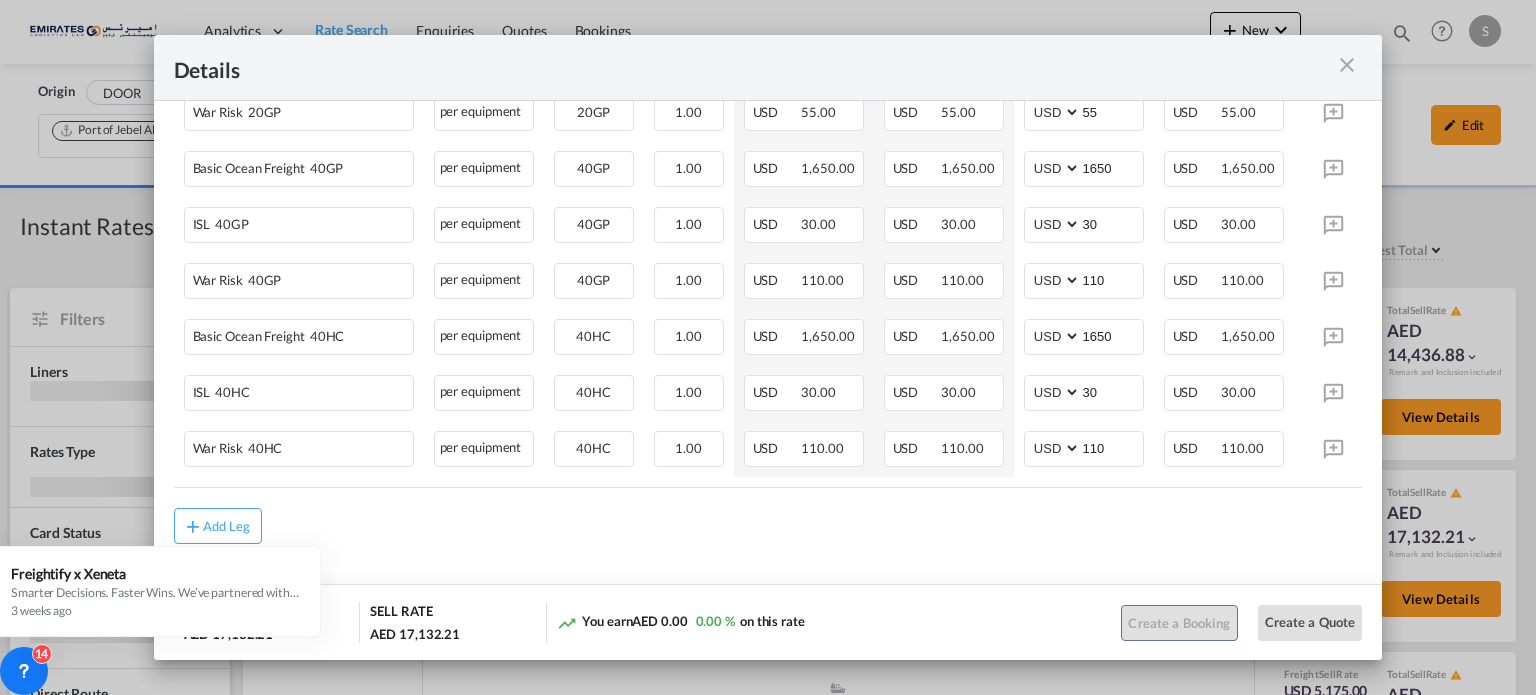 click at bounding box center (1347, 65) 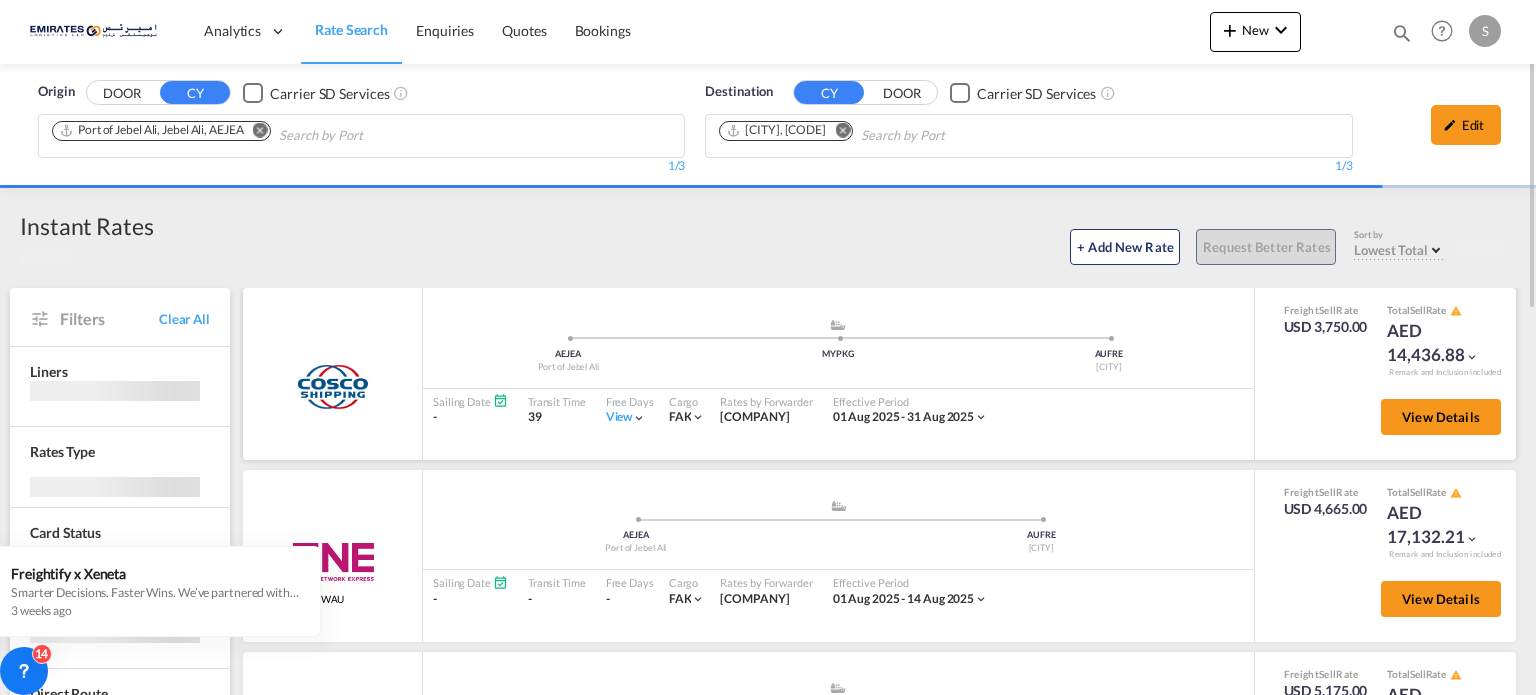 click on "View" at bounding box center (626, 417) 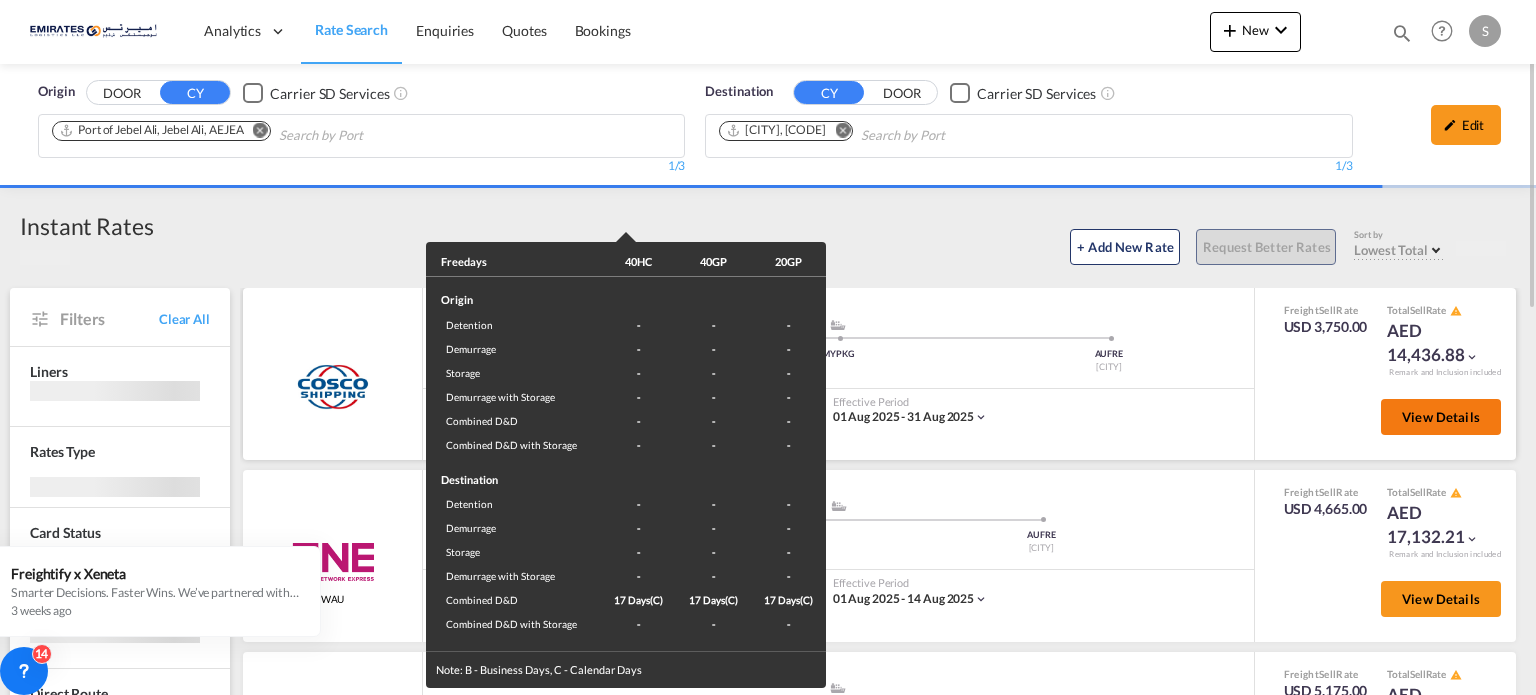 click on "Free days 40HC 40GP 20GP Origin Detention - - - Demurrage - - - Storage - - - Demurrage with Storage - - - Combined D&D - - - Combined D&D  with Storage - - - Destination Detention - - - Demurrage - - - Storage - - - Demurrage with Storage - - - Combined D&D
[DAYS](C)
[DAYS](C)
[DAYS](C)
Combined D&D  with Storage - - -
Note: B - Business Days, C - Calendar Days" at bounding box center [768, 347] 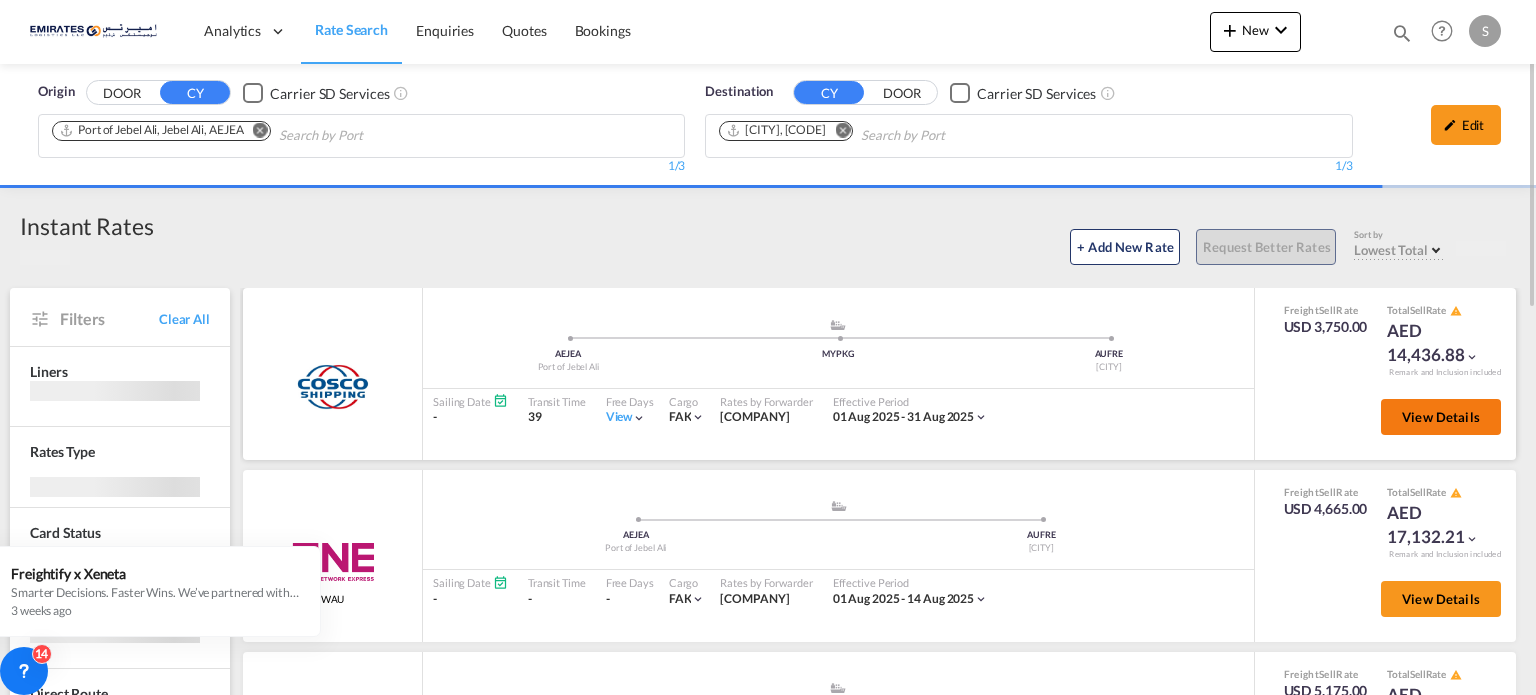 click on "View Details" at bounding box center (1441, 417) 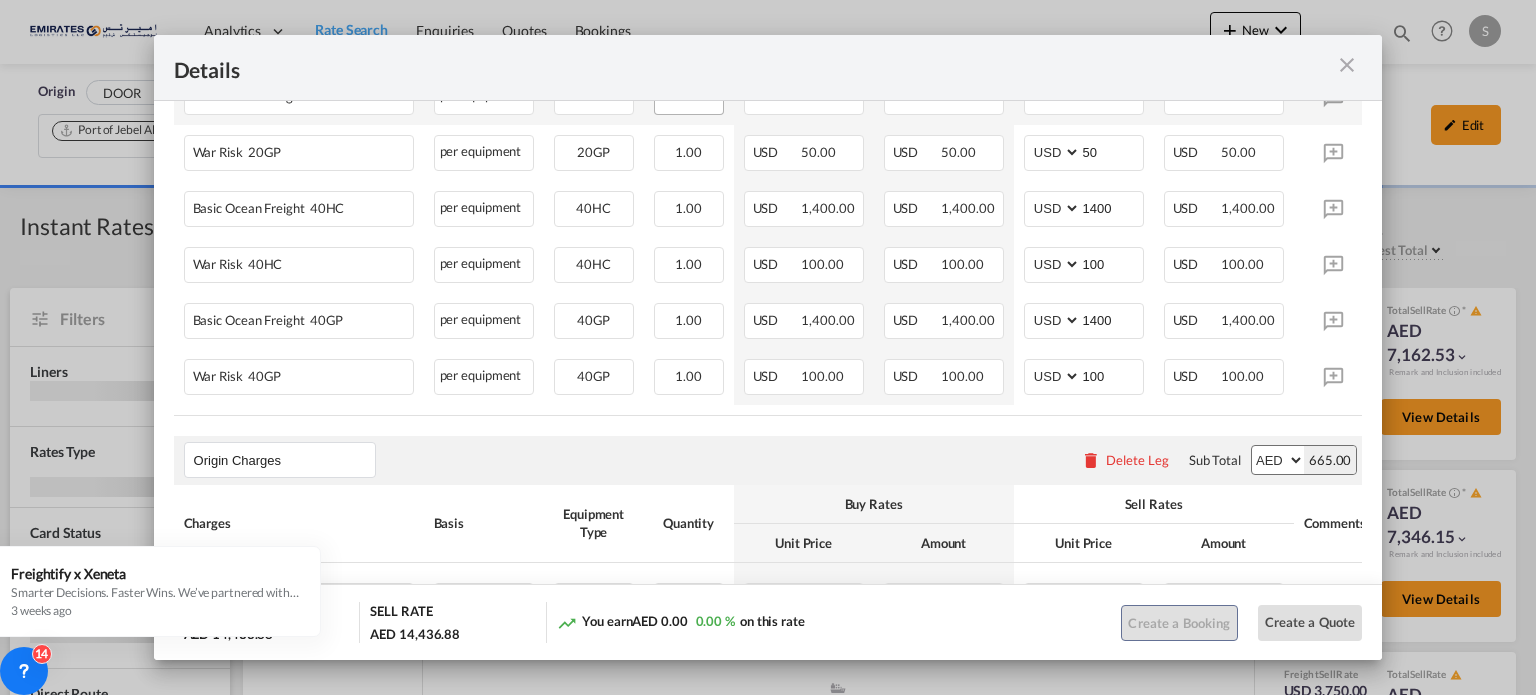 scroll, scrollTop: 600, scrollLeft: 0, axis: vertical 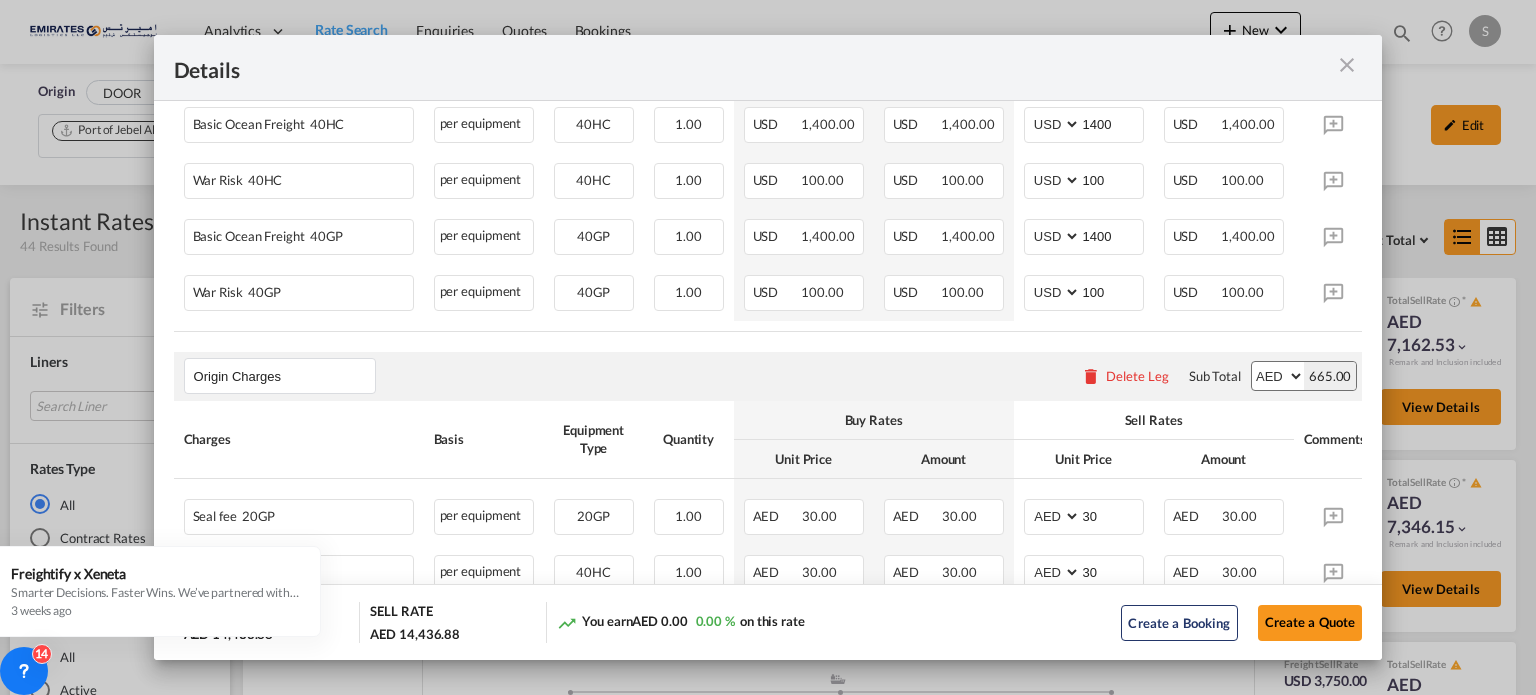 click at bounding box center [1347, 65] 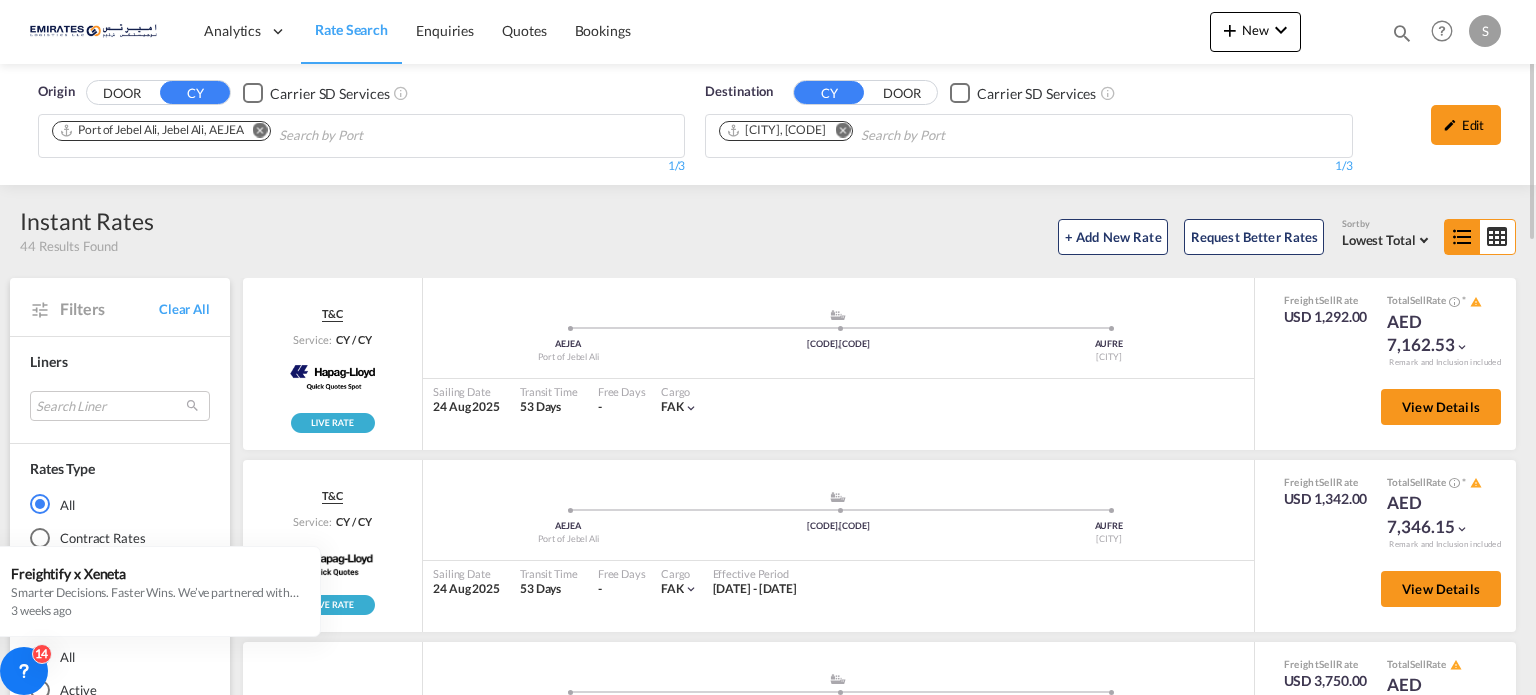 click at bounding box center (842, 130) 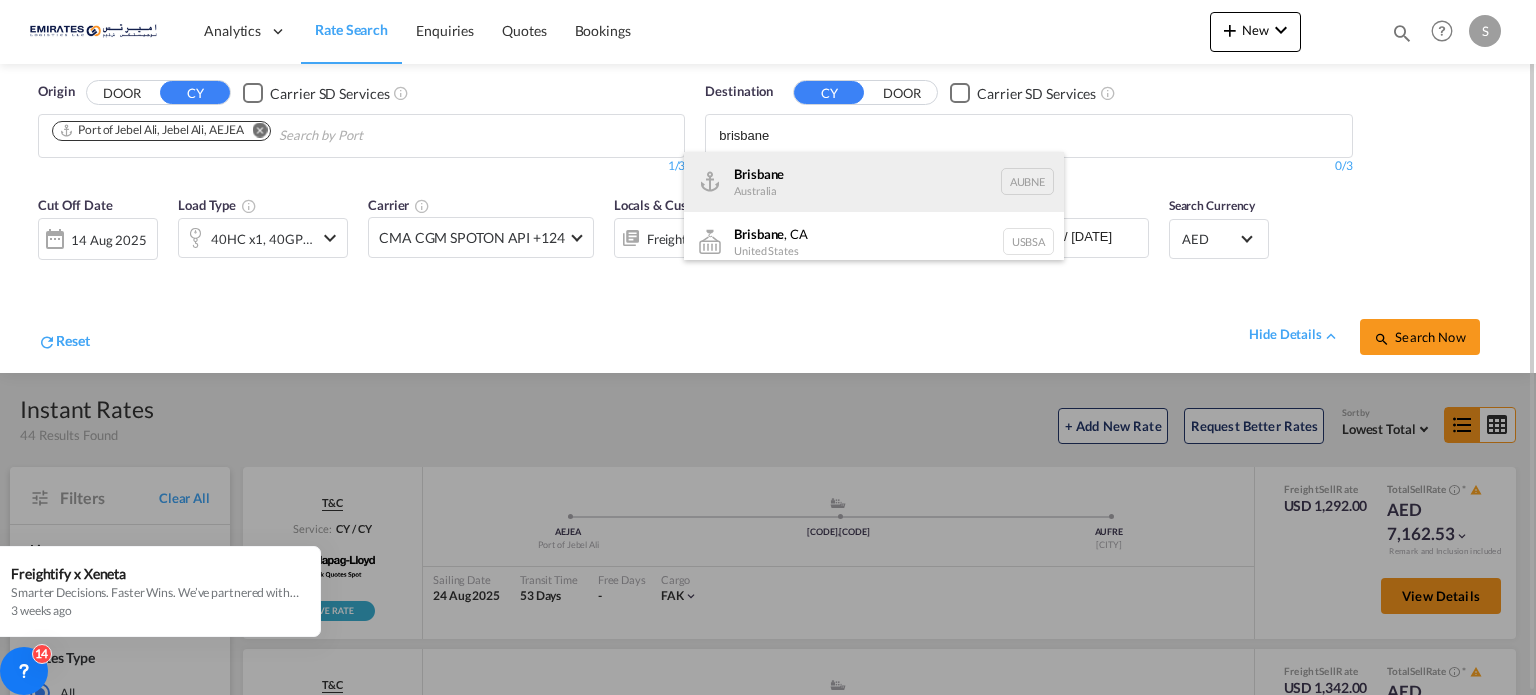 type on "brisbane" 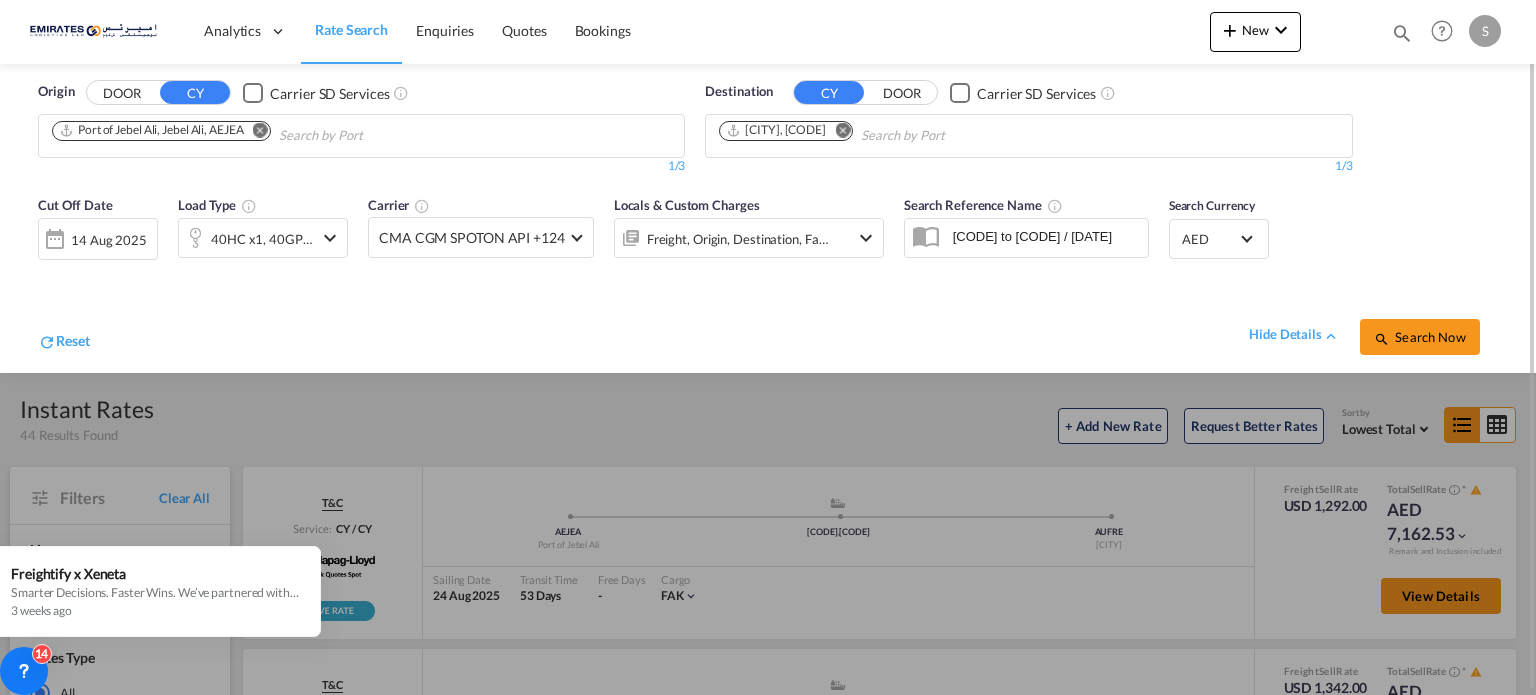 click on "Search Now" at bounding box center [1419, 337] 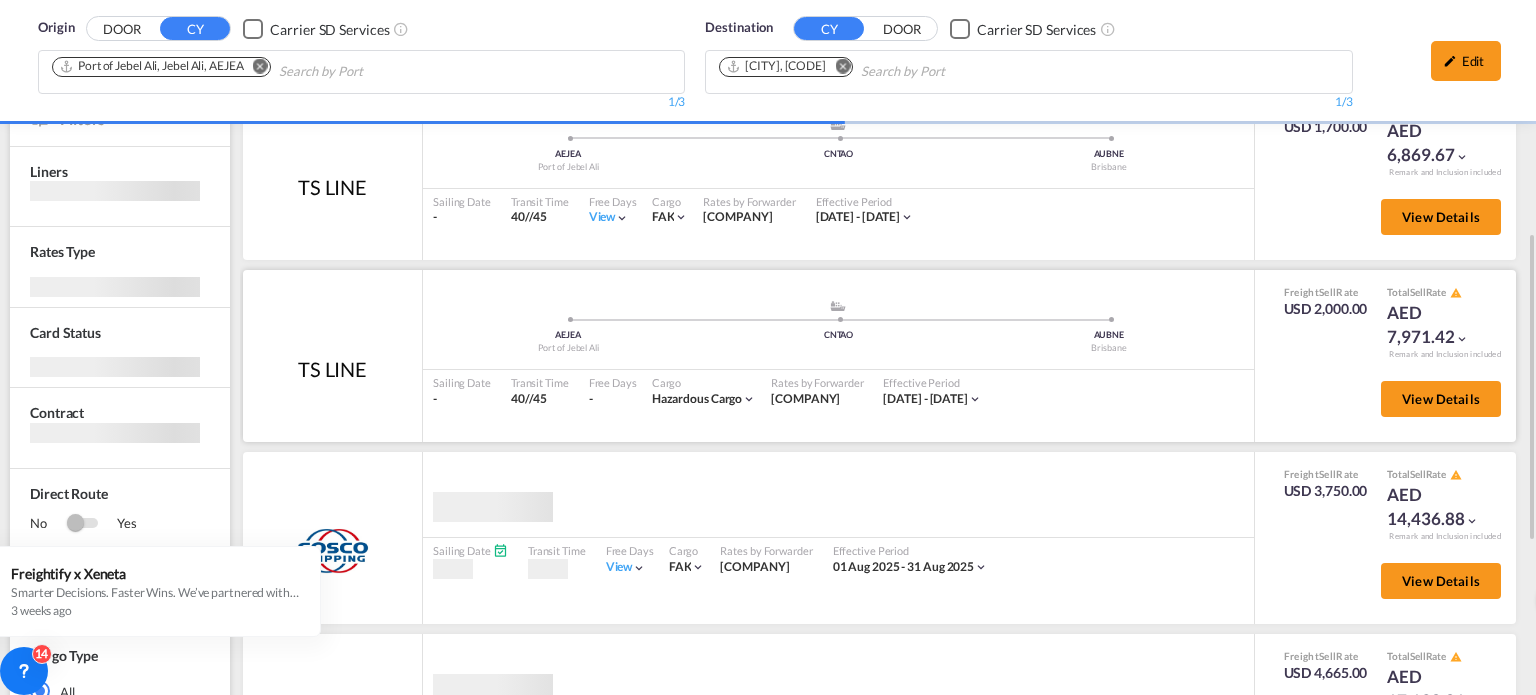 scroll, scrollTop: 400, scrollLeft: 0, axis: vertical 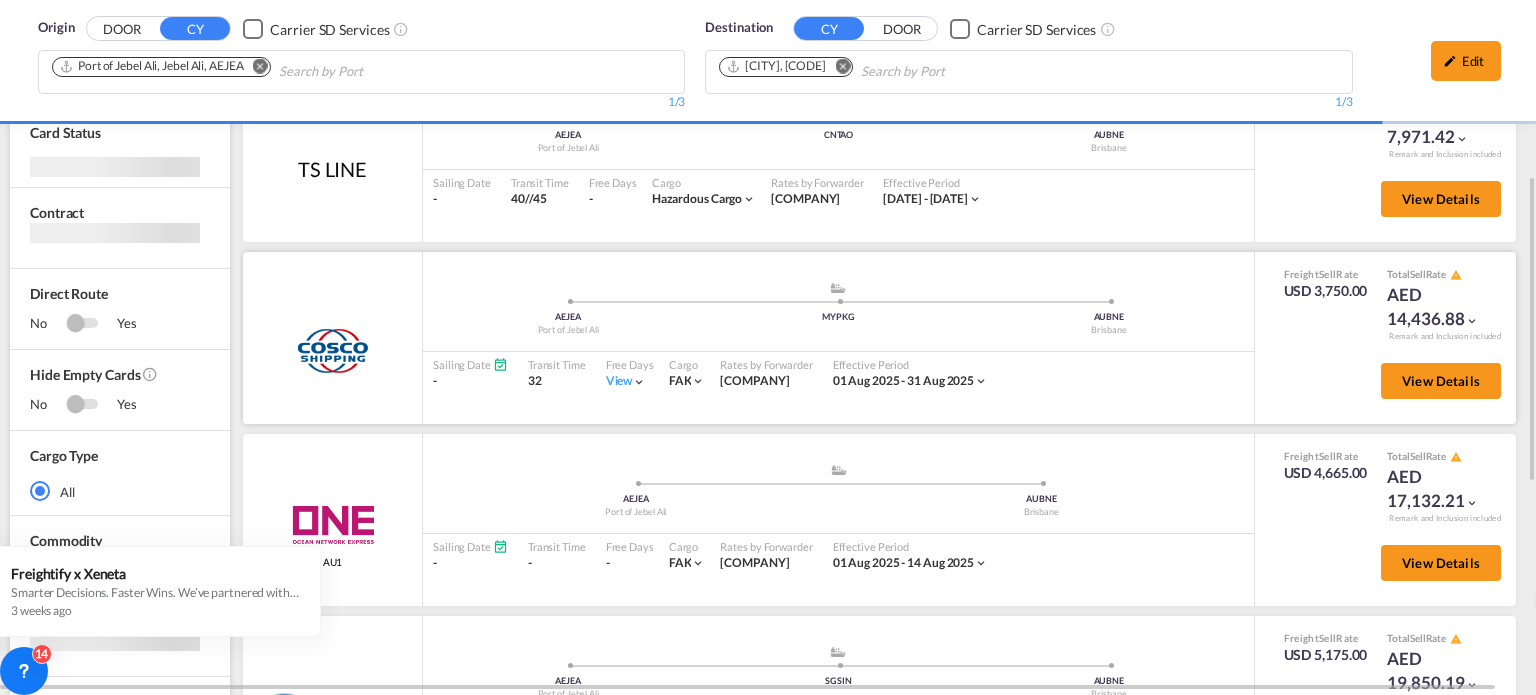 click on "View" at bounding box center (626, 381) 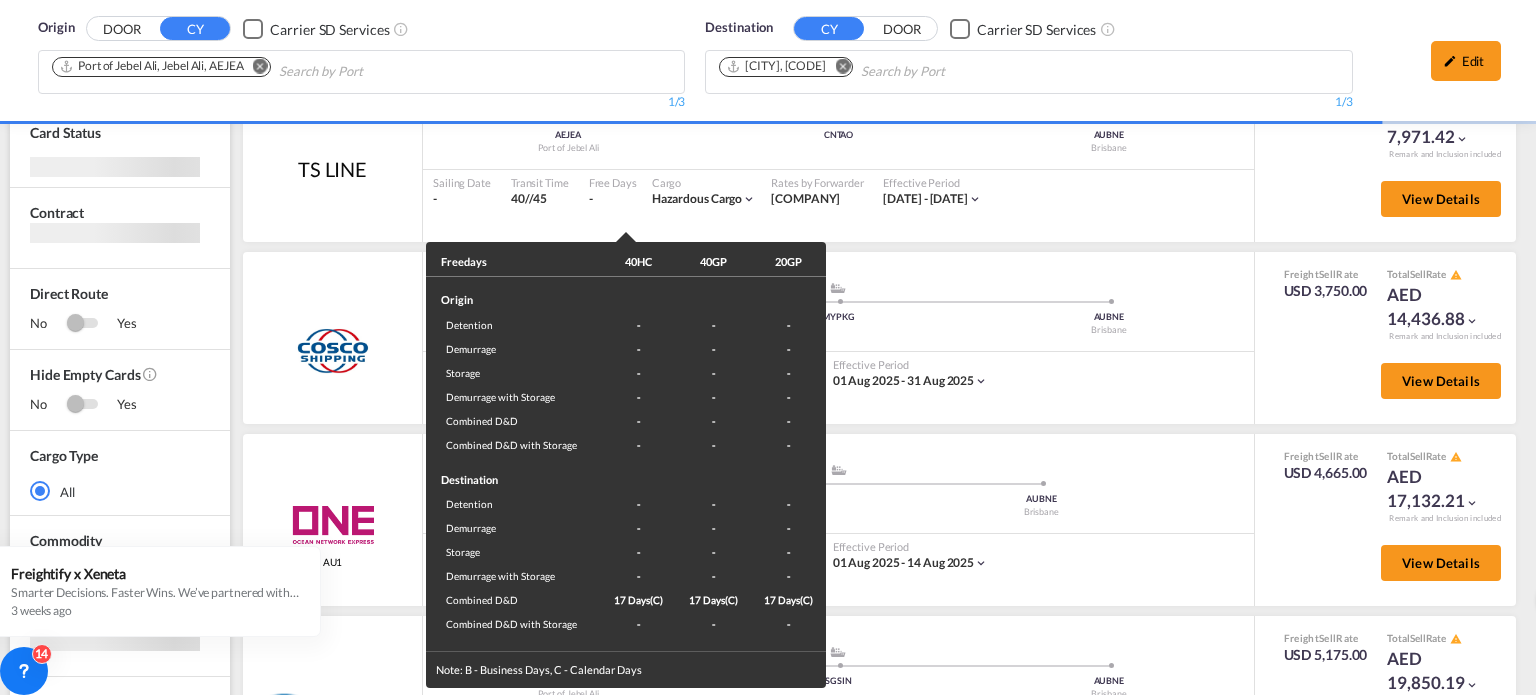 click on "Free days 40HC 40GP 20GP Origin Detention - - - Demurrage - - - Storage - - - Demurrage with Storage - - - Combined D&D - - - Combined D&D  with Storage - - - Destination Detention - - - Demurrage - - - Storage - - - Demurrage with Storage - - - Combined D&D
[DAYS](C)
[DAYS](C)
[DAYS](C)
Combined D&D  with Storage - - -
Note: B - Business Days, C - Calendar Days" at bounding box center [768, 347] 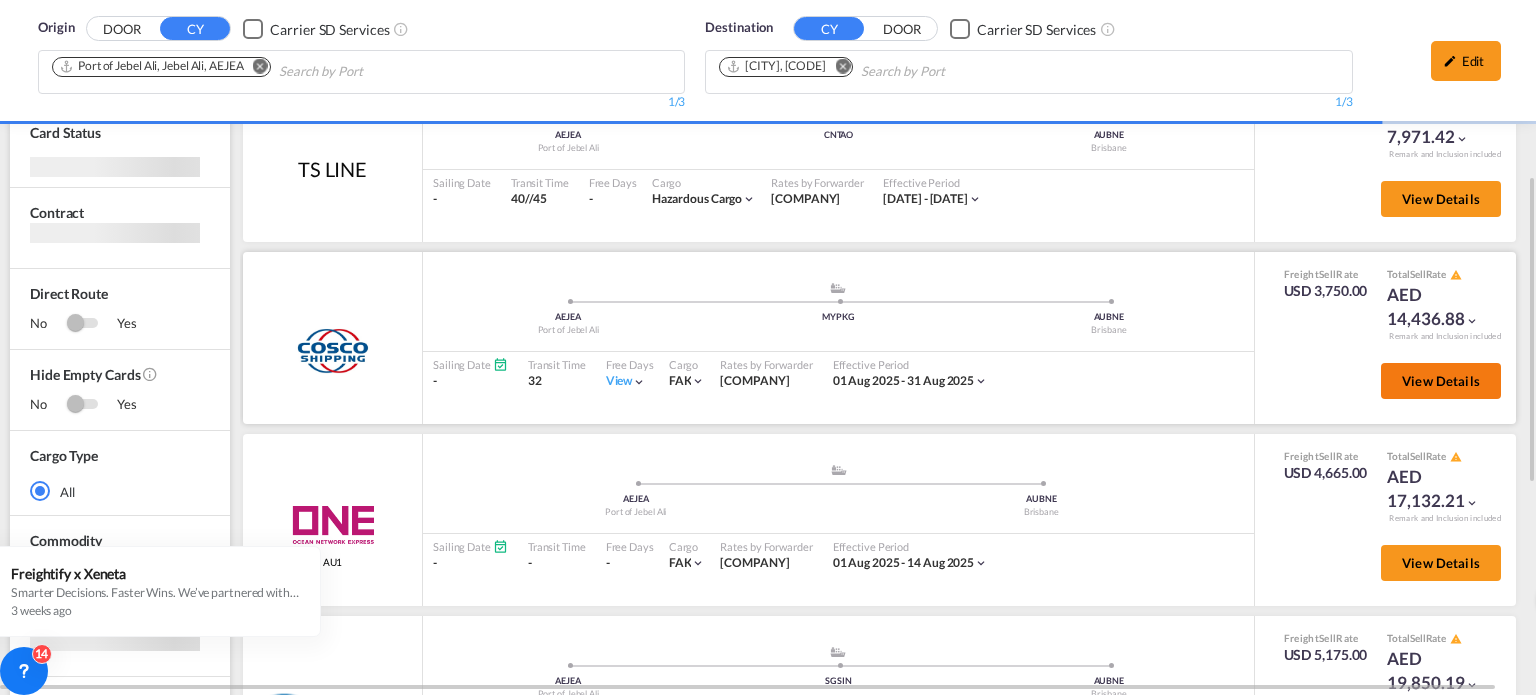click on "View Details" at bounding box center (1441, 381) 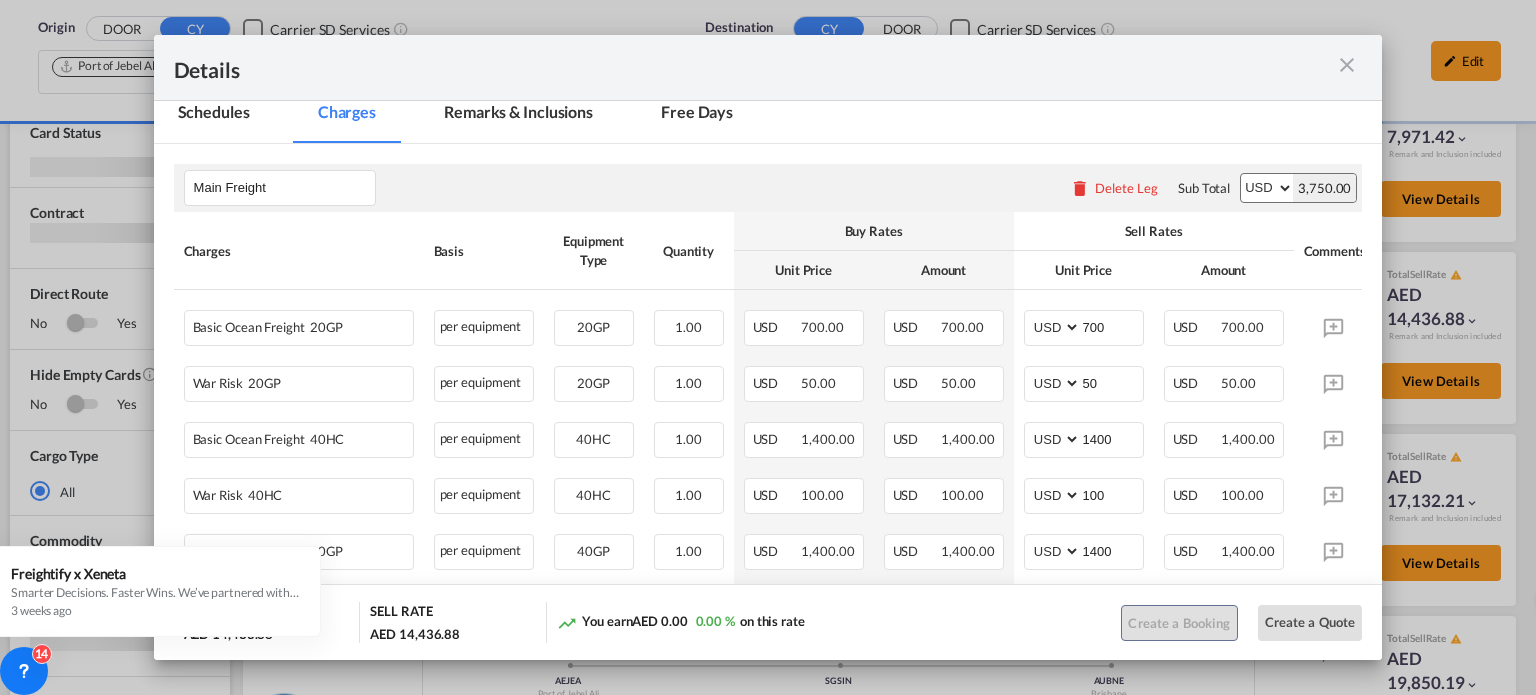 scroll, scrollTop: 400, scrollLeft: 0, axis: vertical 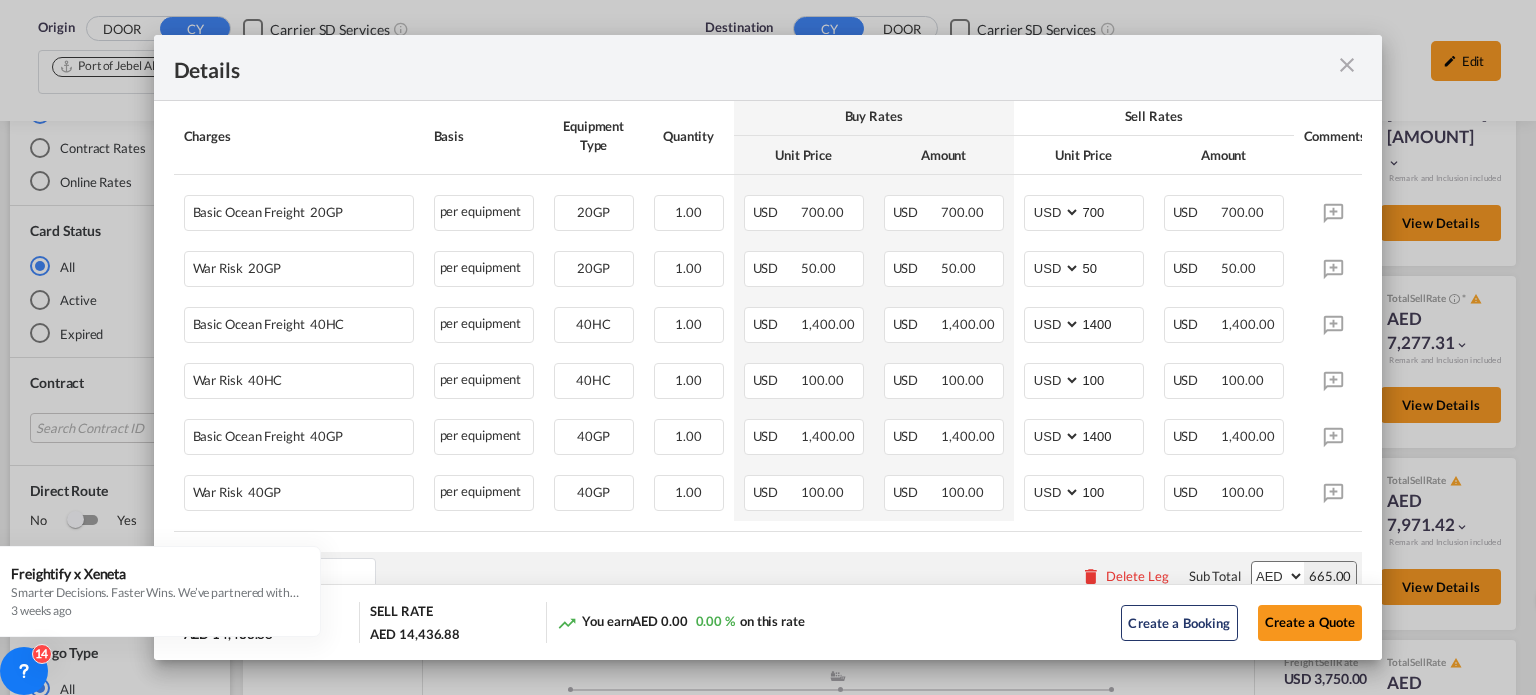 click at bounding box center (1347, 65) 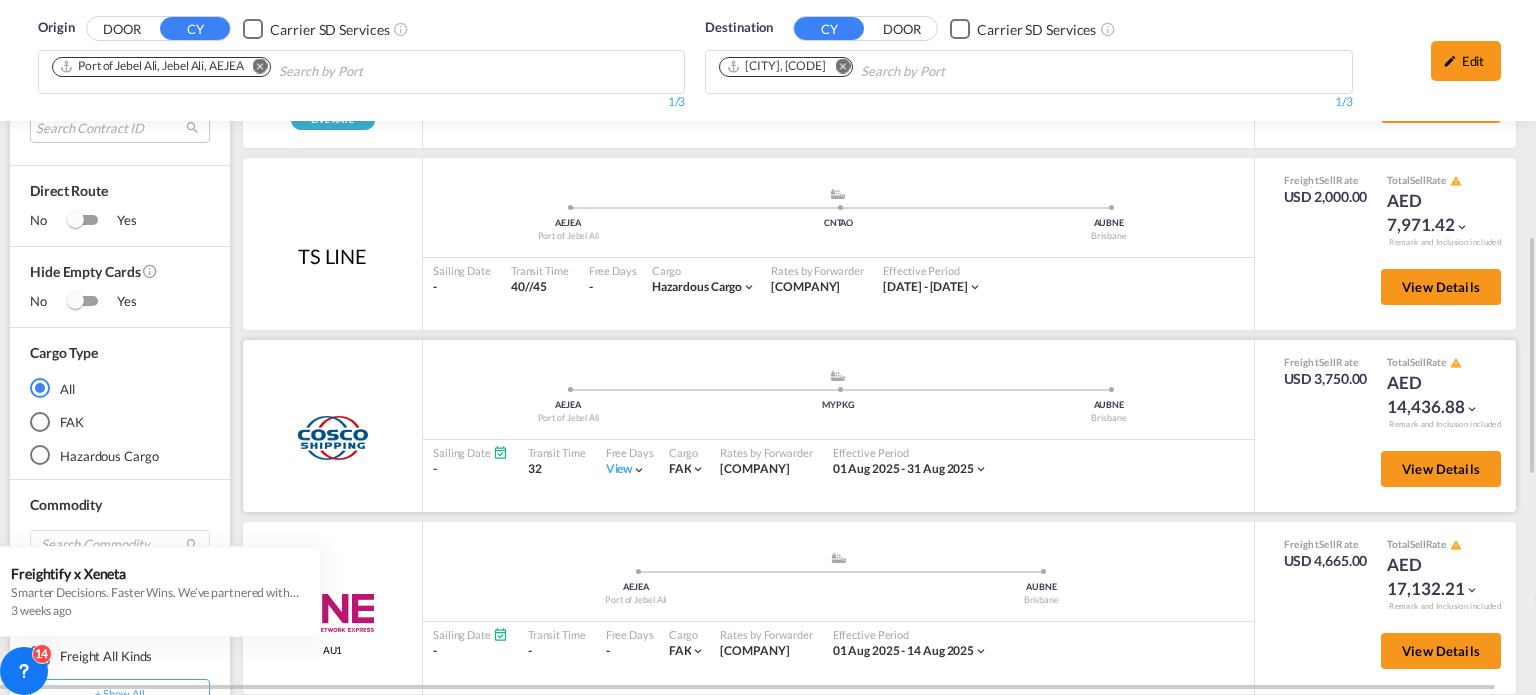 scroll, scrollTop: 890, scrollLeft: 0, axis: vertical 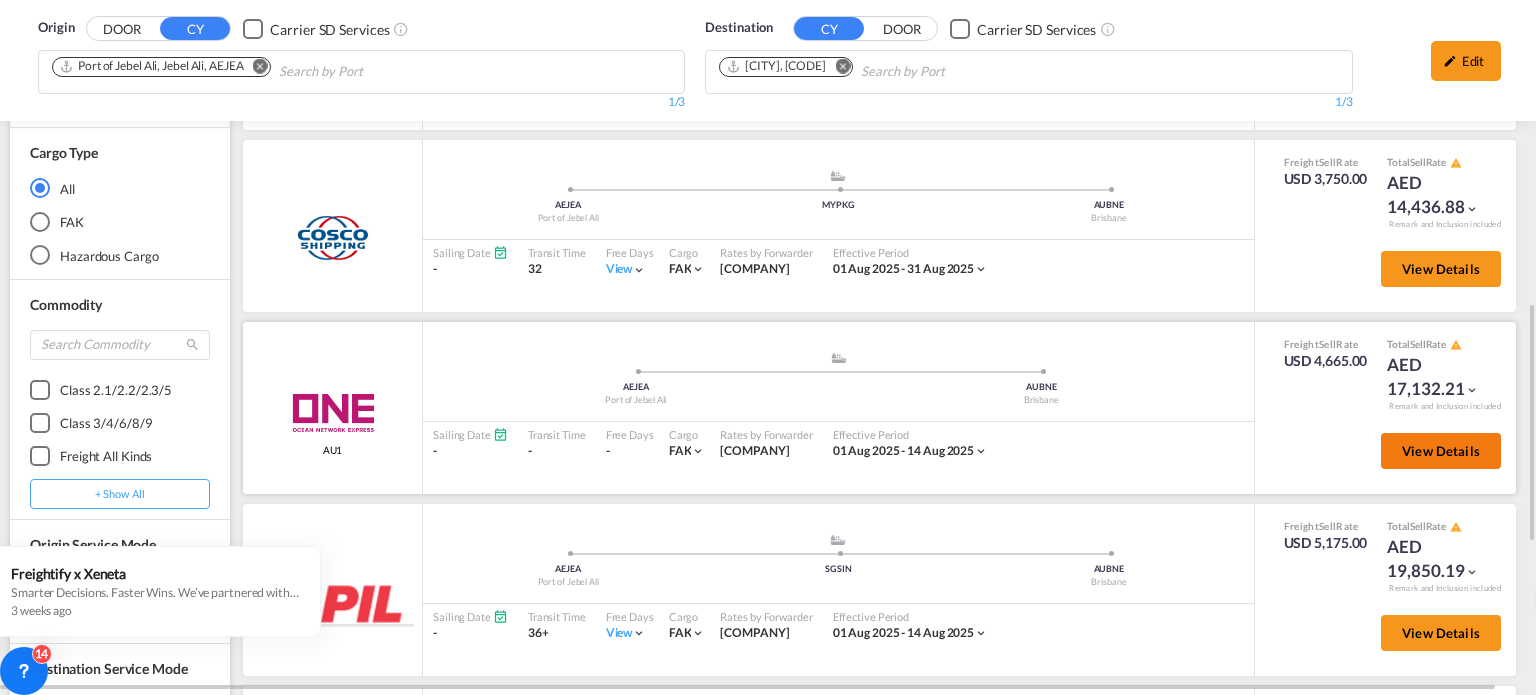 click on "View Details" at bounding box center (1441, 451) 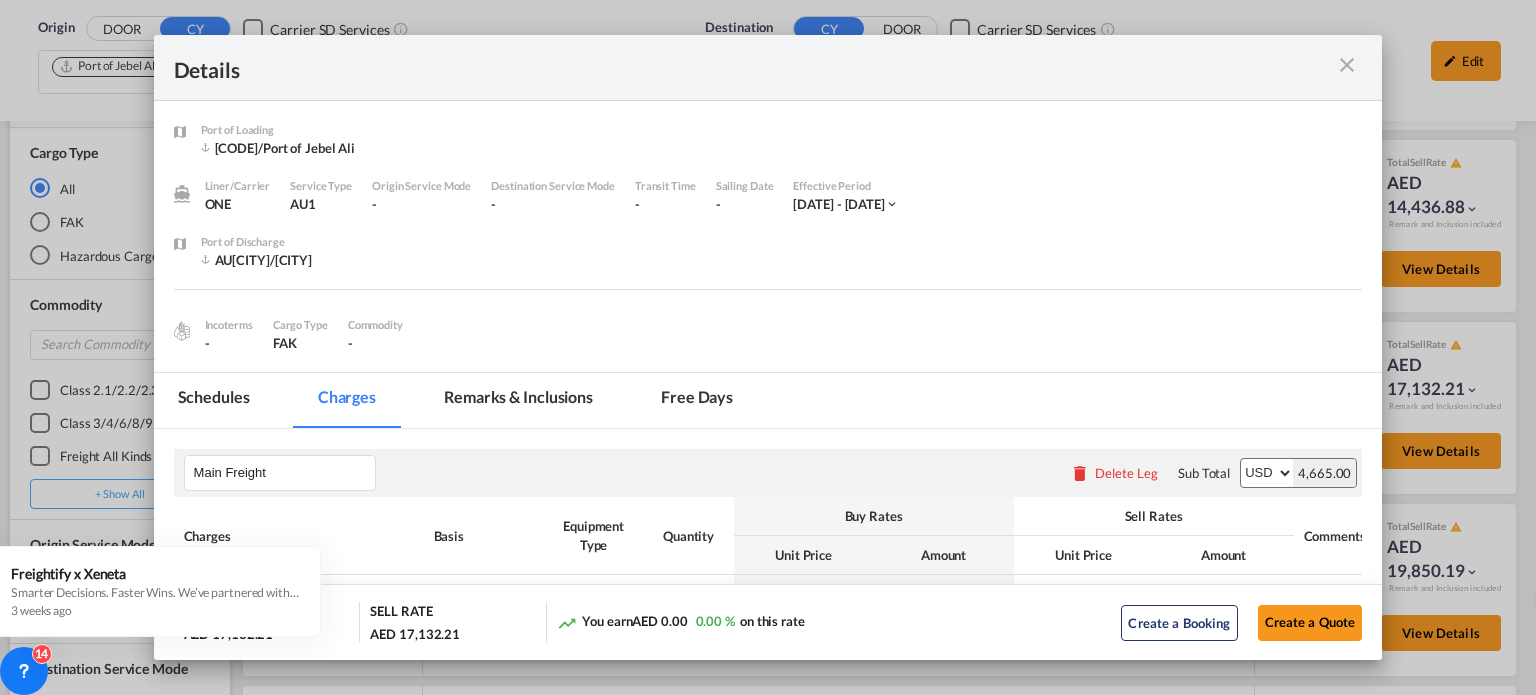 scroll, scrollTop: 300, scrollLeft: 0, axis: vertical 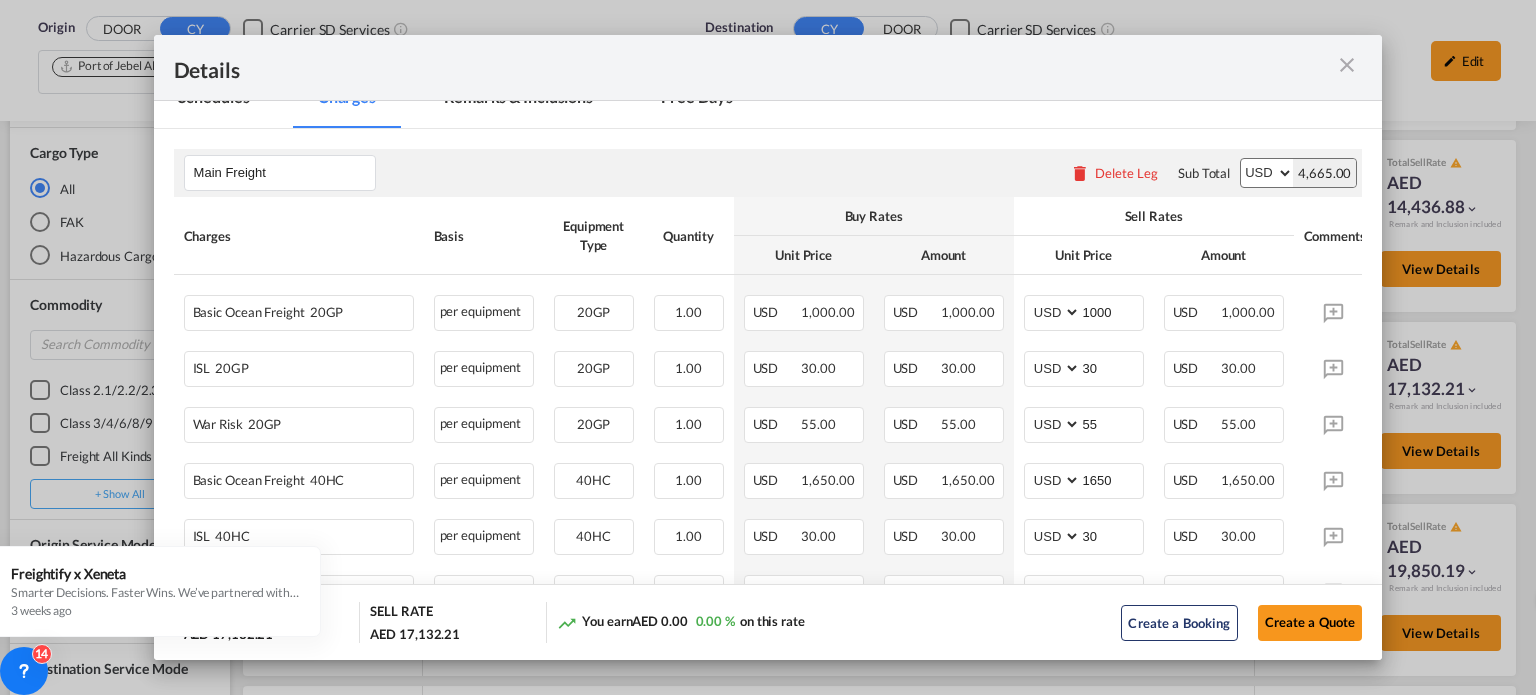 click at bounding box center (1347, 65) 